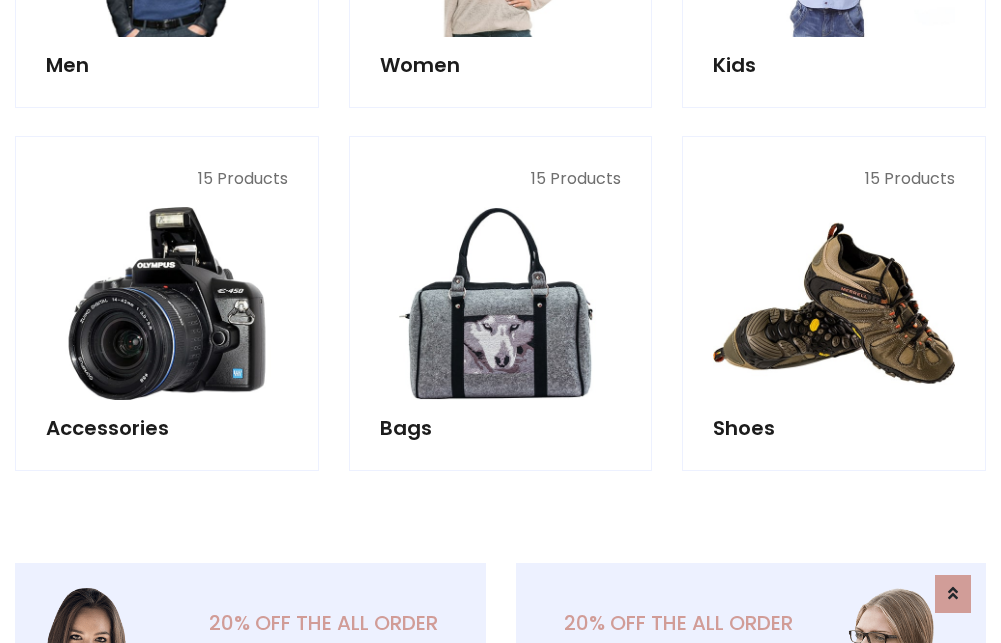 scroll, scrollTop: 853, scrollLeft: 0, axis: vertical 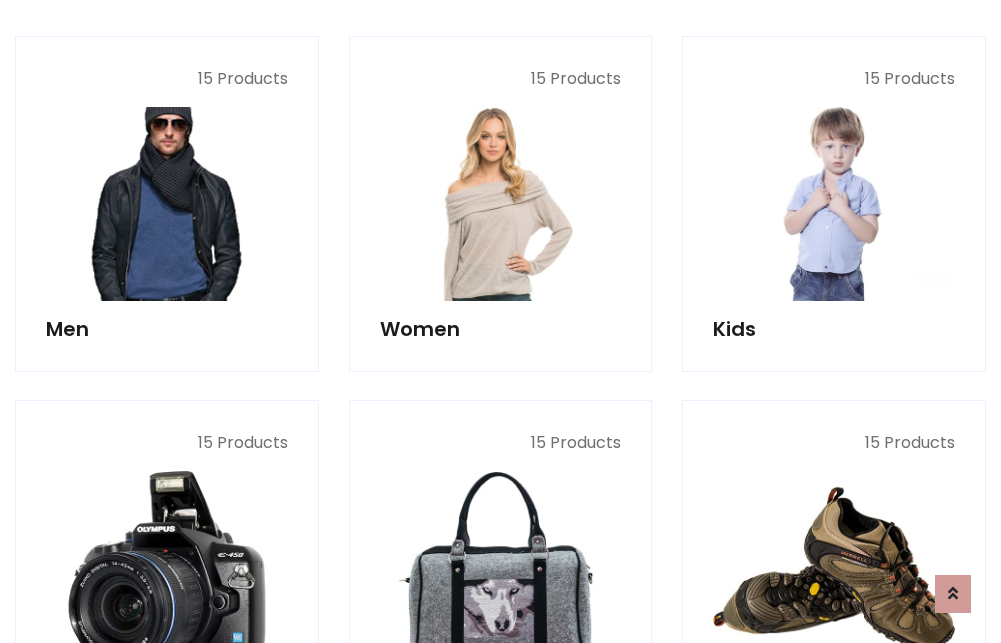 click at bounding box center [167, 204] 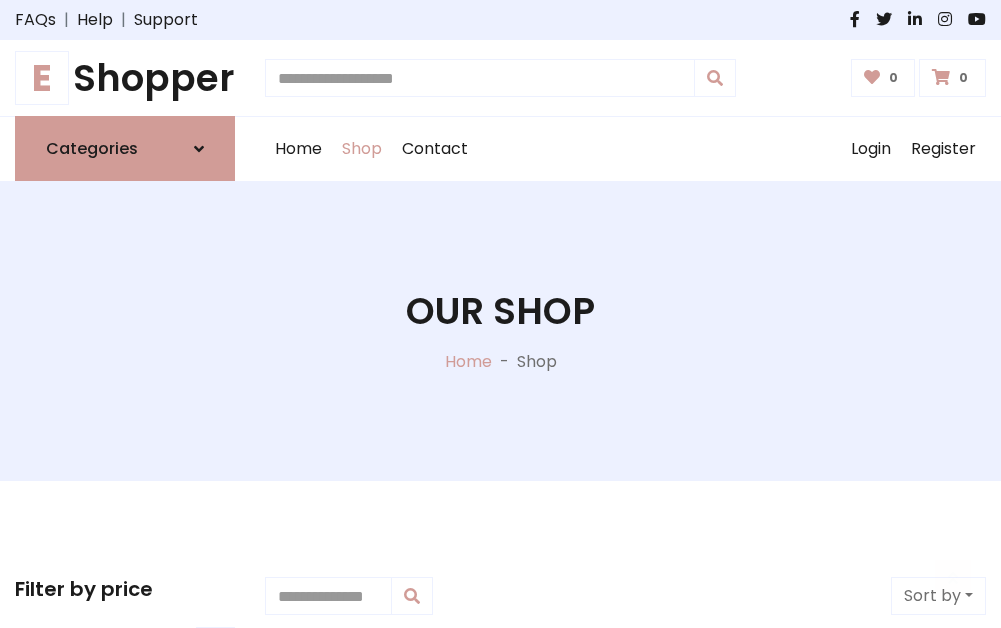 scroll, scrollTop: 807, scrollLeft: 0, axis: vertical 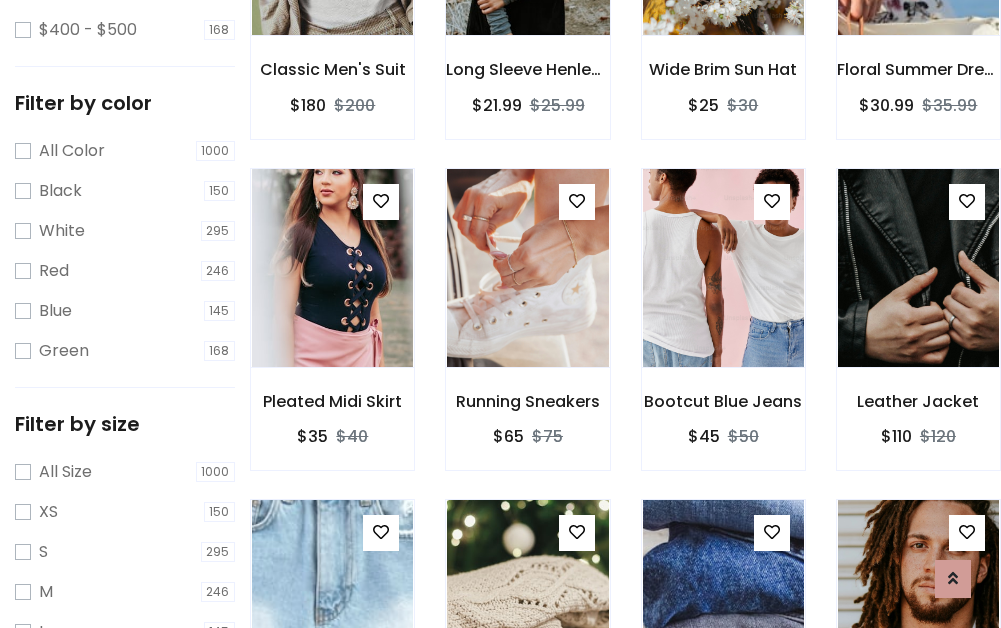 click at bounding box center (527, -64) 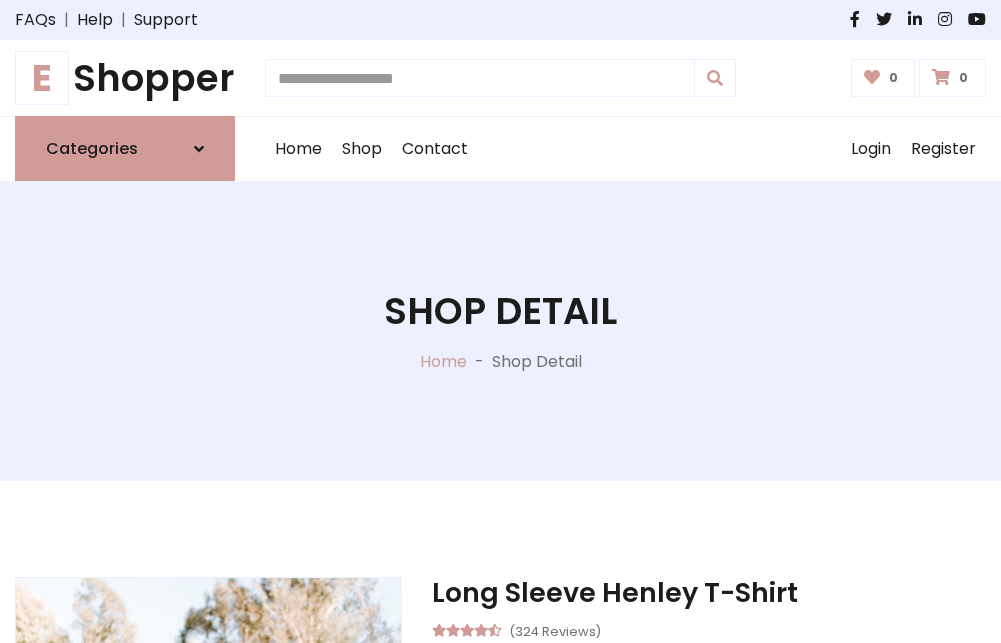 scroll, scrollTop: 0, scrollLeft: 0, axis: both 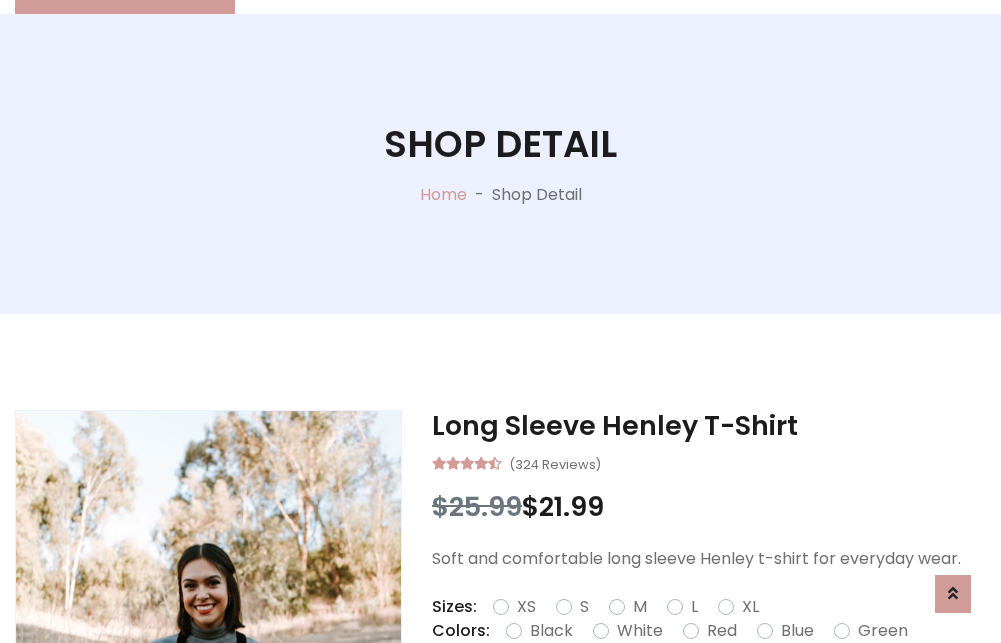 click on "Red" at bounding box center [722, 631] 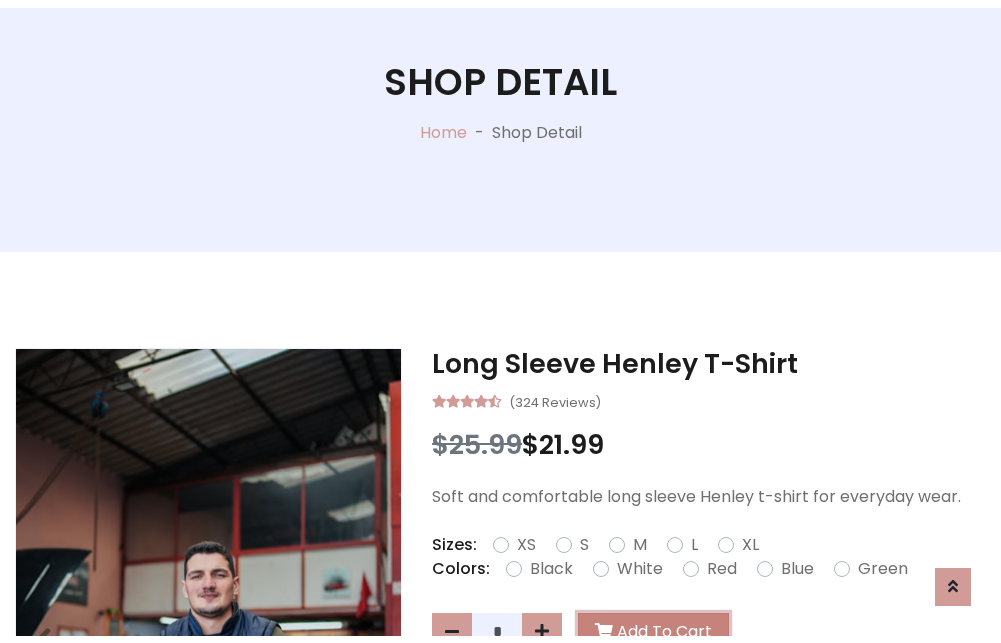 scroll, scrollTop: 0, scrollLeft: 0, axis: both 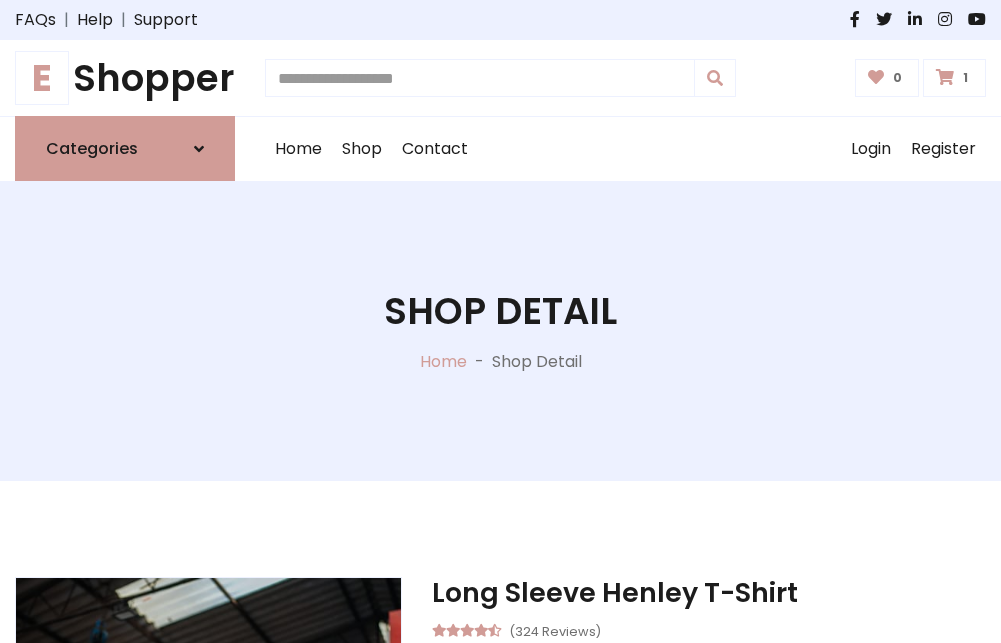click at bounding box center [945, 77] 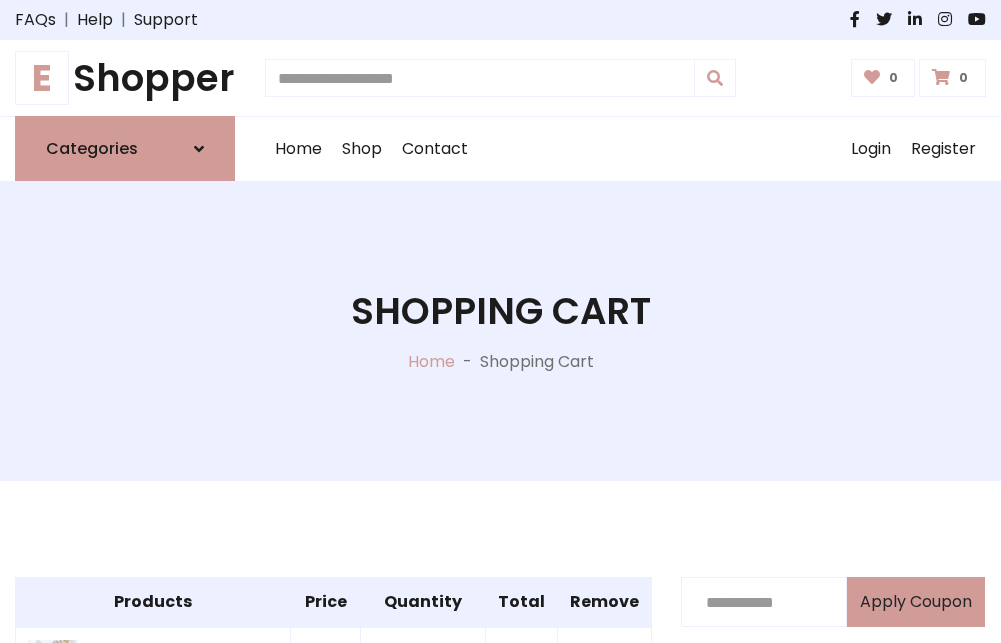scroll, scrollTop: 474, scrollLeft: 0, axis: vertical 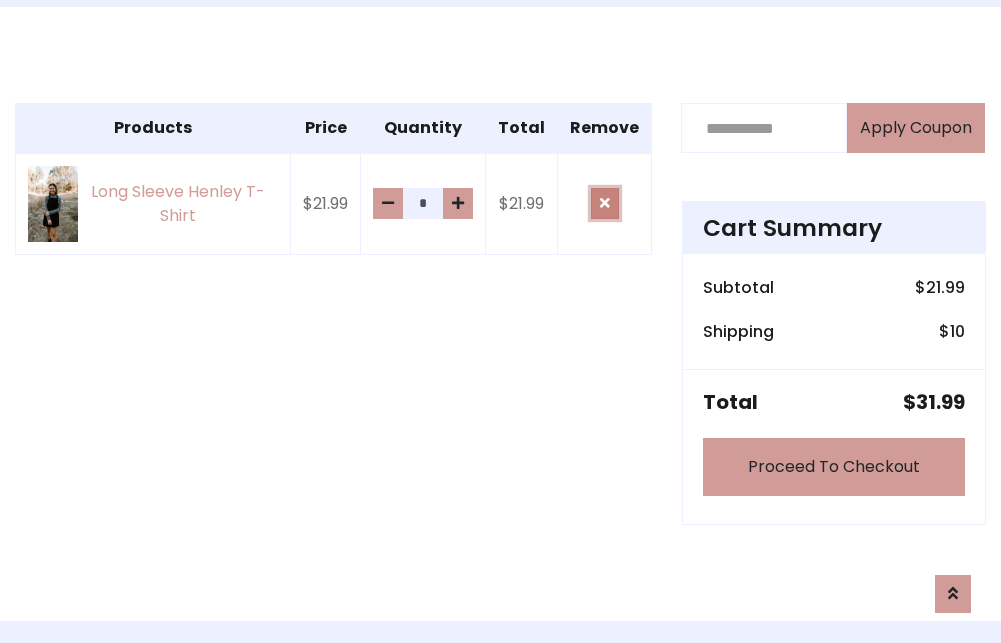 click at bounding box center (605, 203) 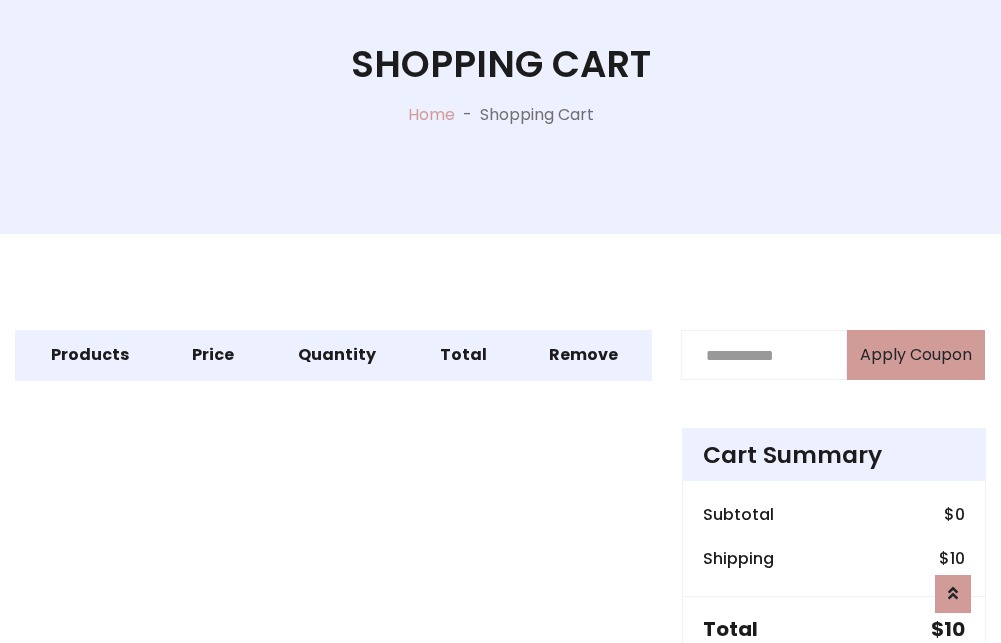click on "Proceed To Checkout" at bounding box center [834, 694] 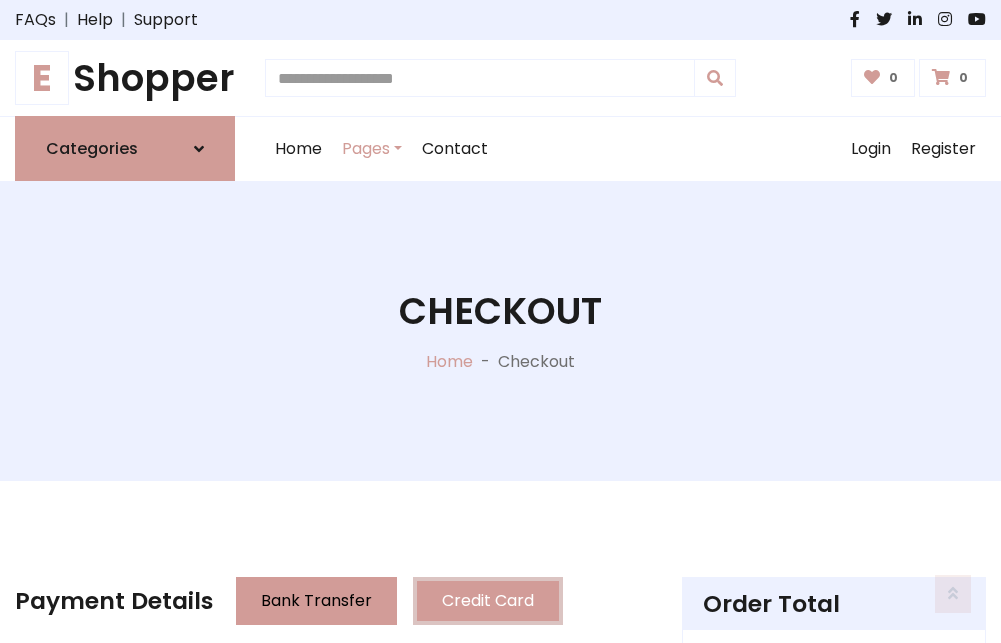 scroll, scrollTop: 137, scrollLeft: 0, axis: vertical 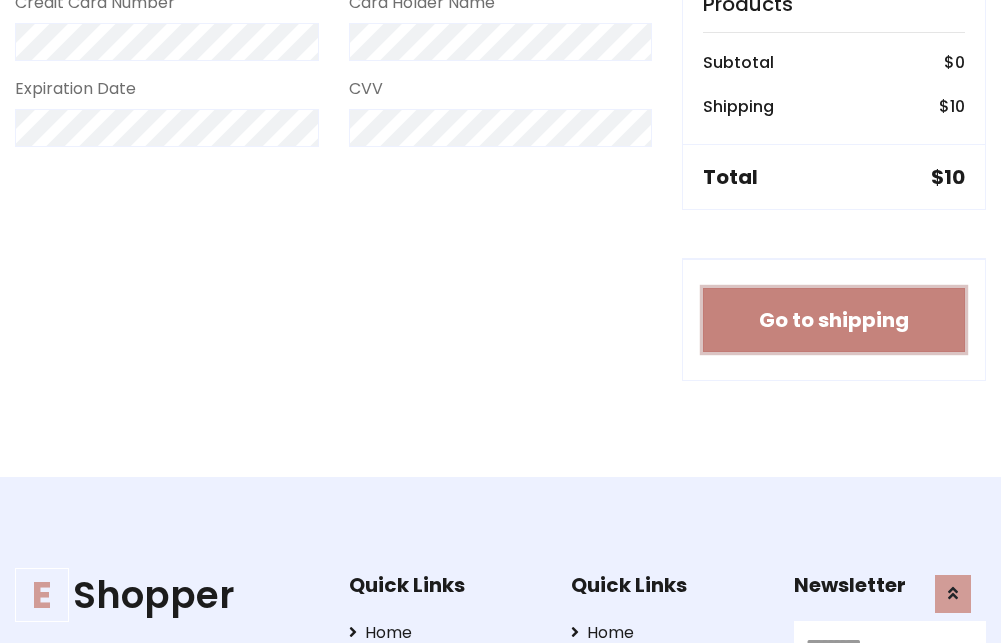 click on "Go to shipping" at bounding box center (834, 320) 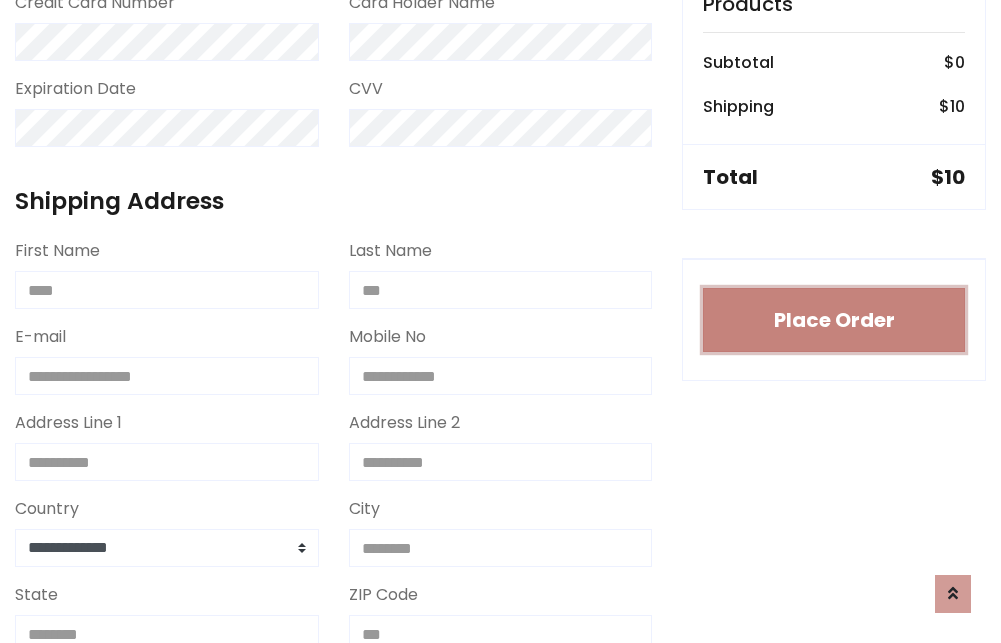type 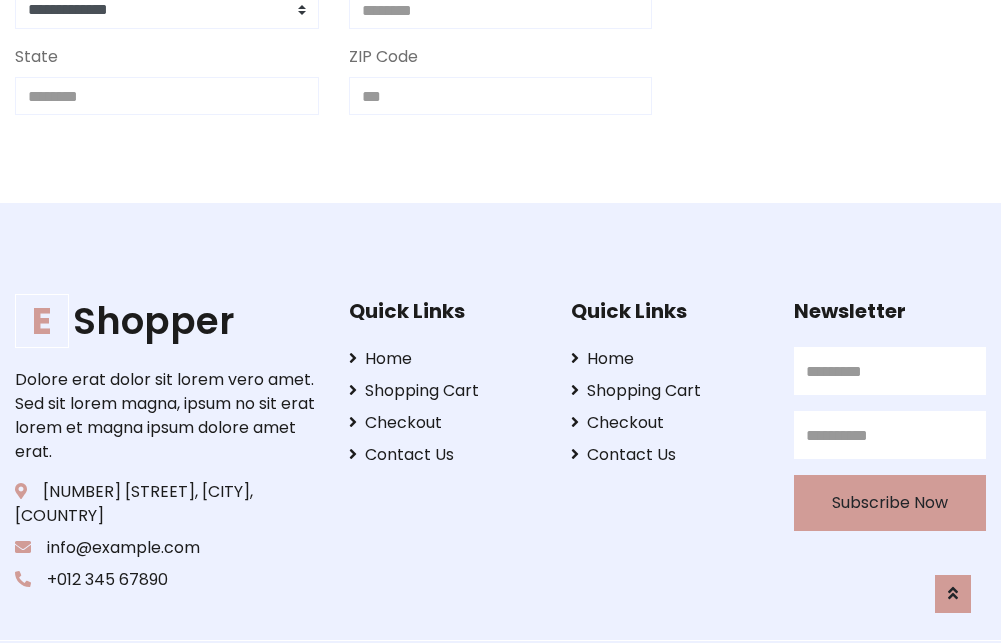 scroll, scrollTop: 713, scrollLeft: 0, axis: vertical 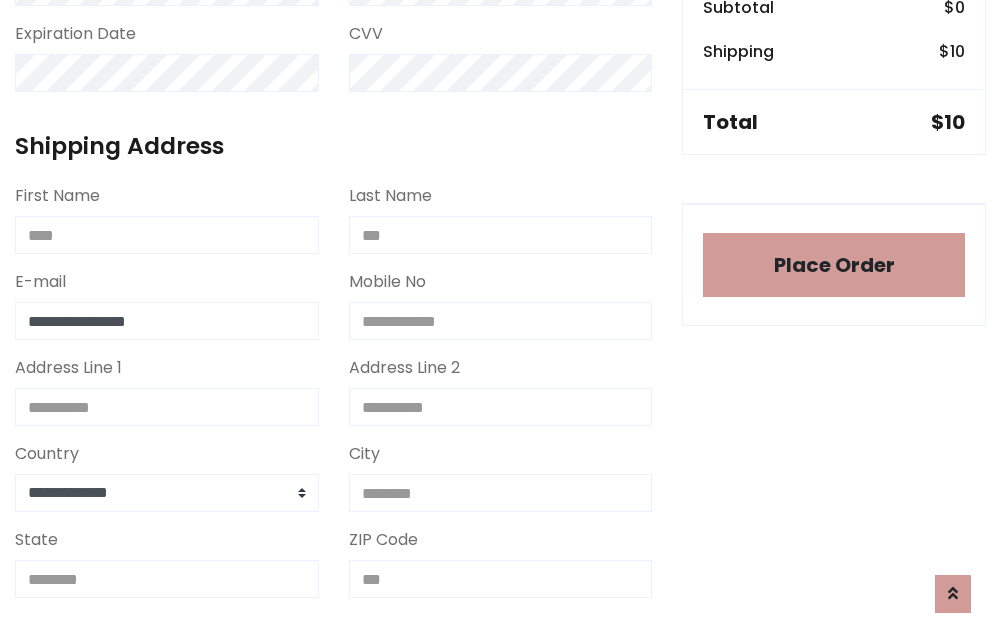 type on "**********" 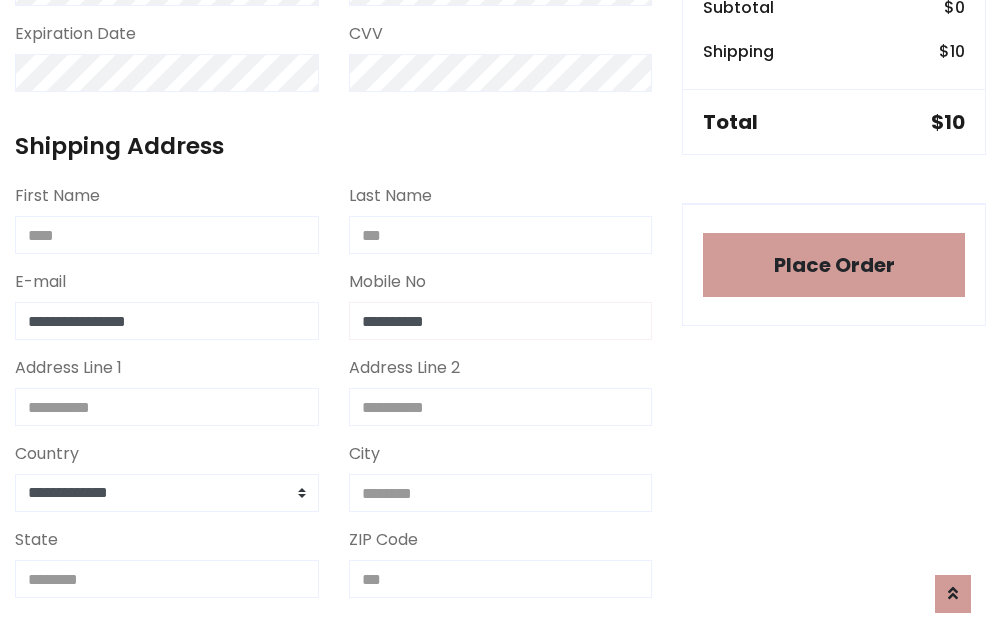 type on "**********" 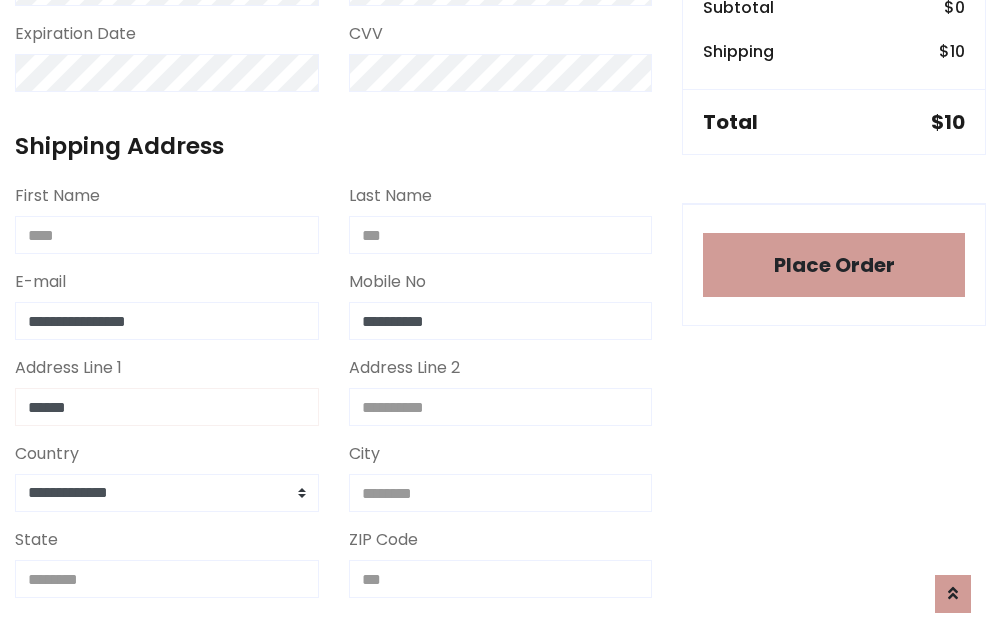 type on "******" 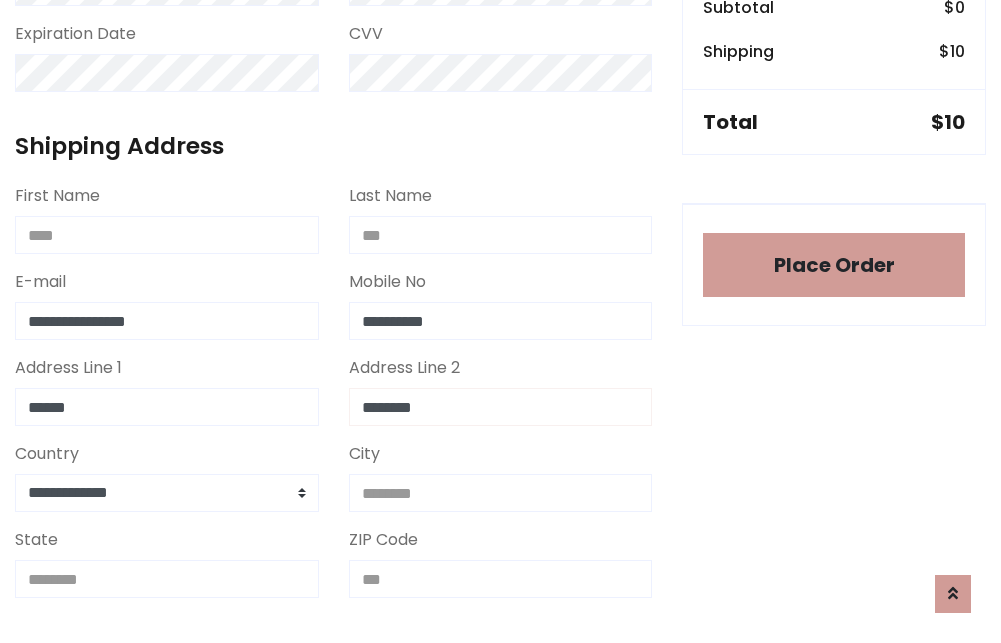 type on "********" 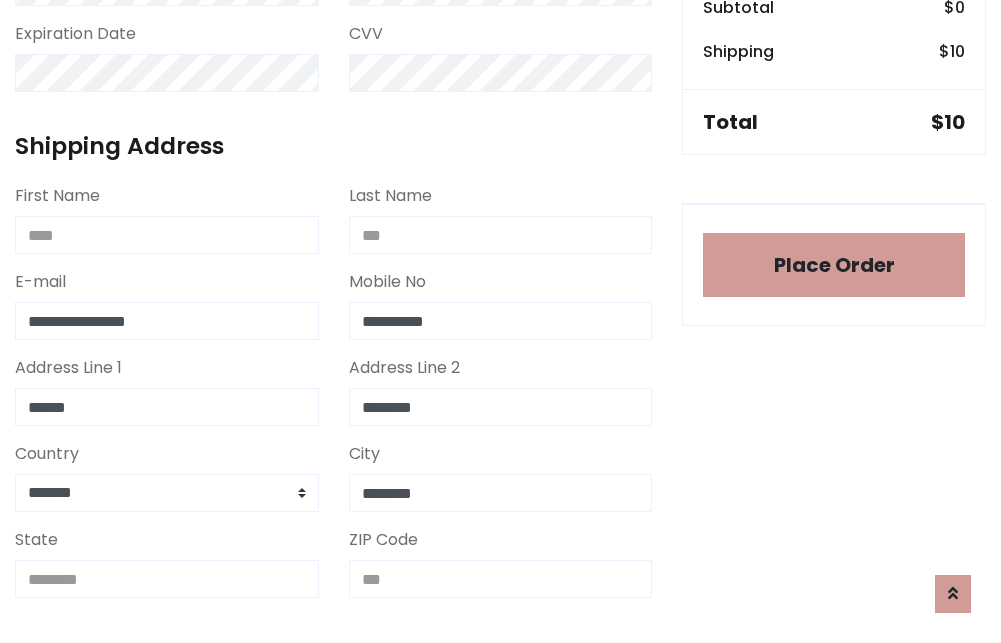 type on "********" 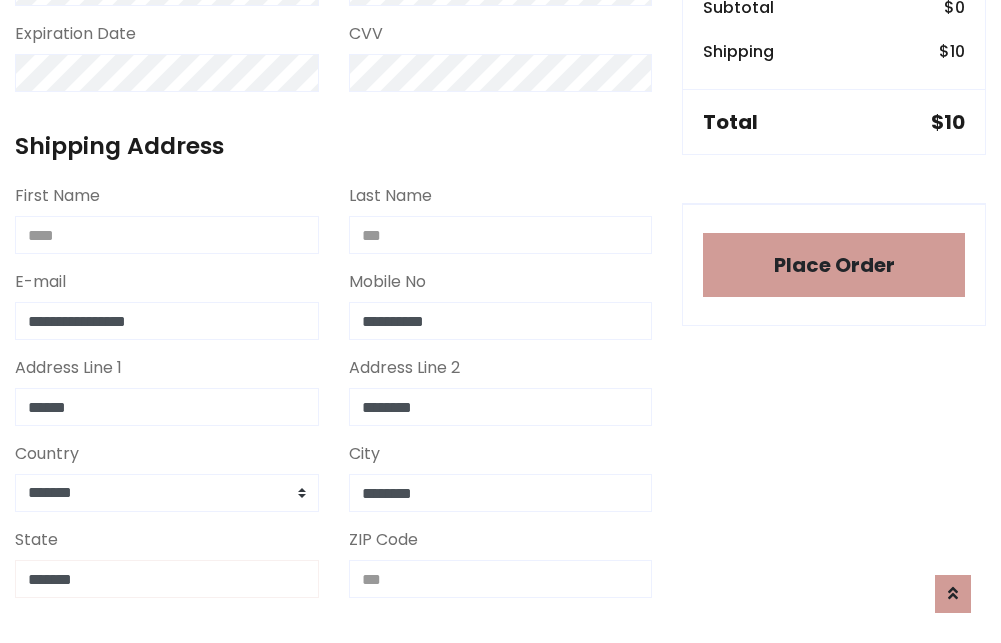 type on "*******" 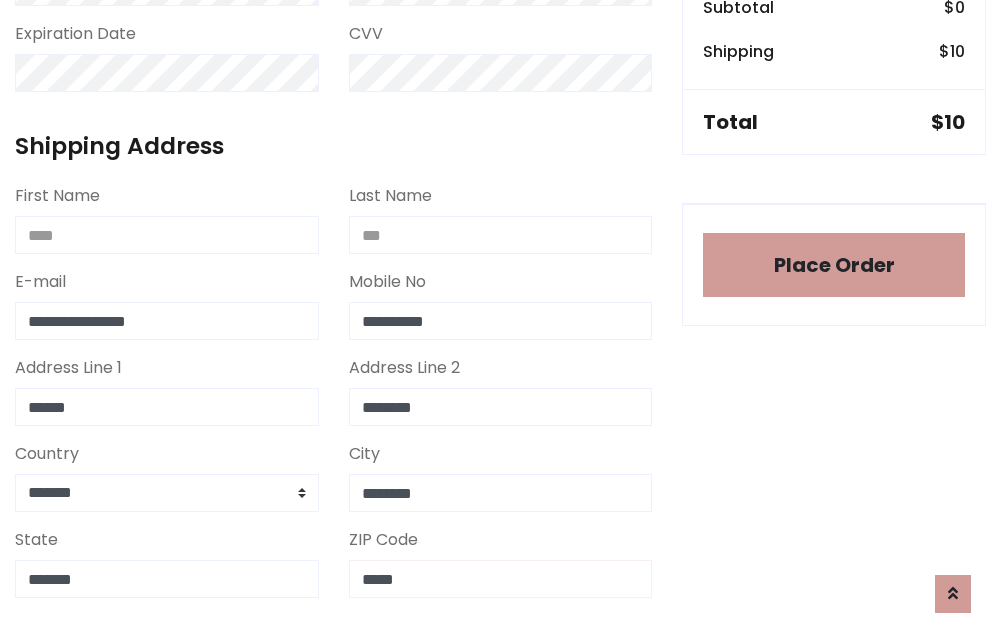 scroll, scrollTop: 403, scrollLeft: 0, axis: vertical 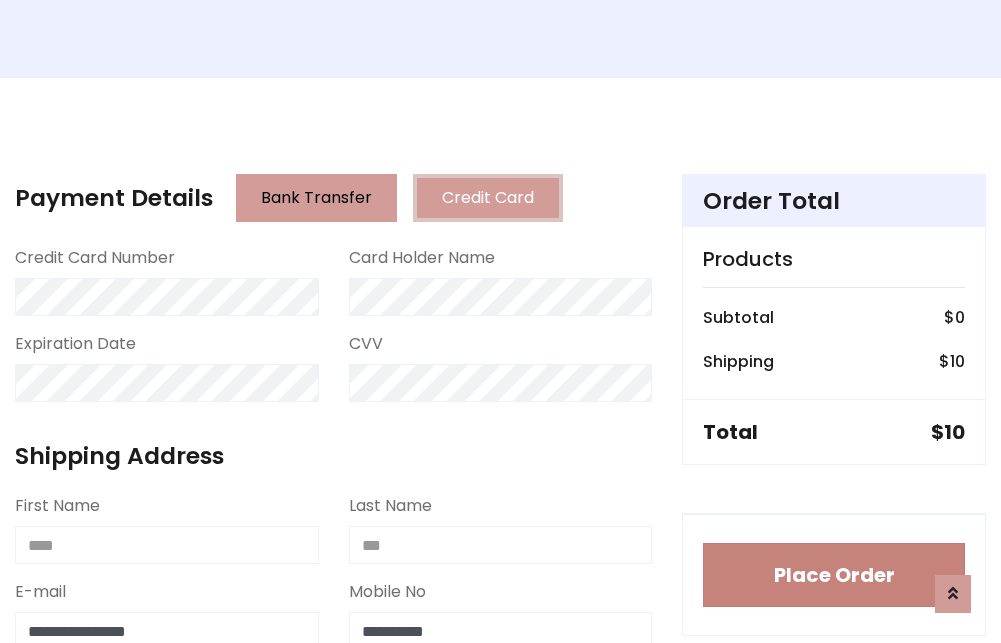 type on "*****" 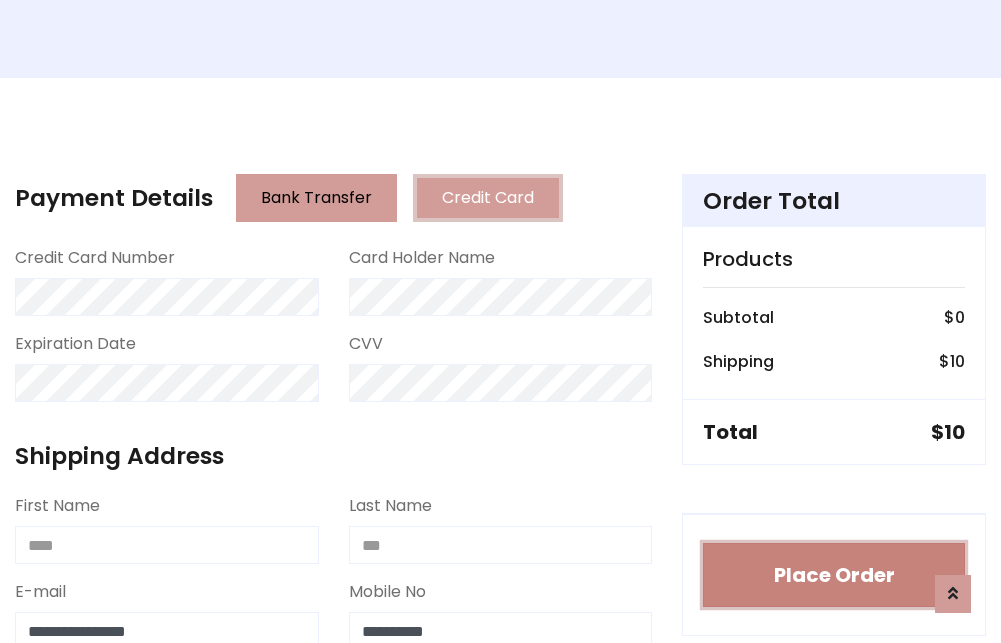 click on "Place Order" at bounding box center (834, 575) 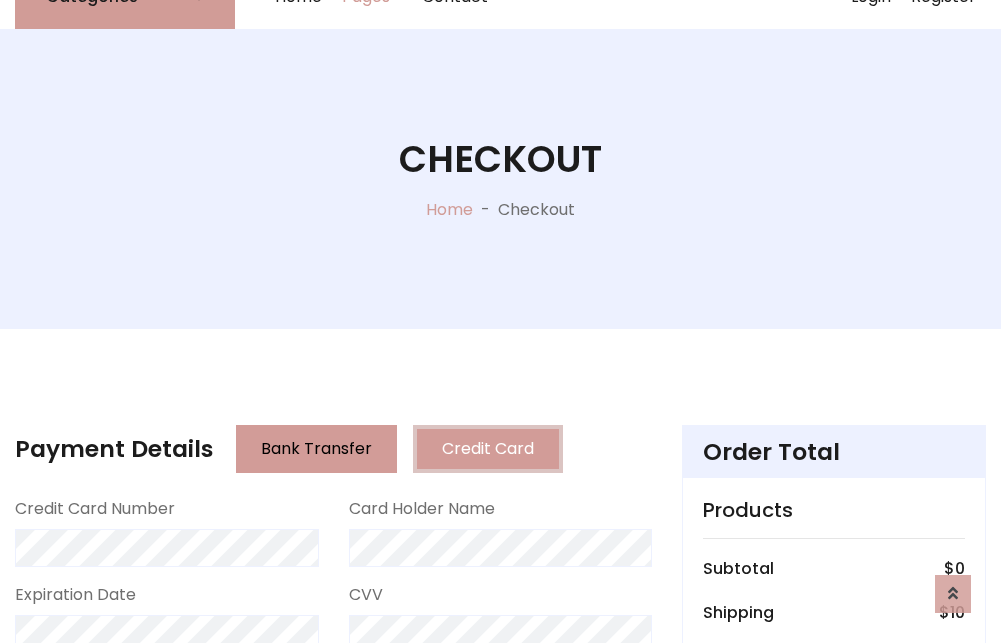 scroll, scrollTop: 0, scrollLeft: 0, axis: both 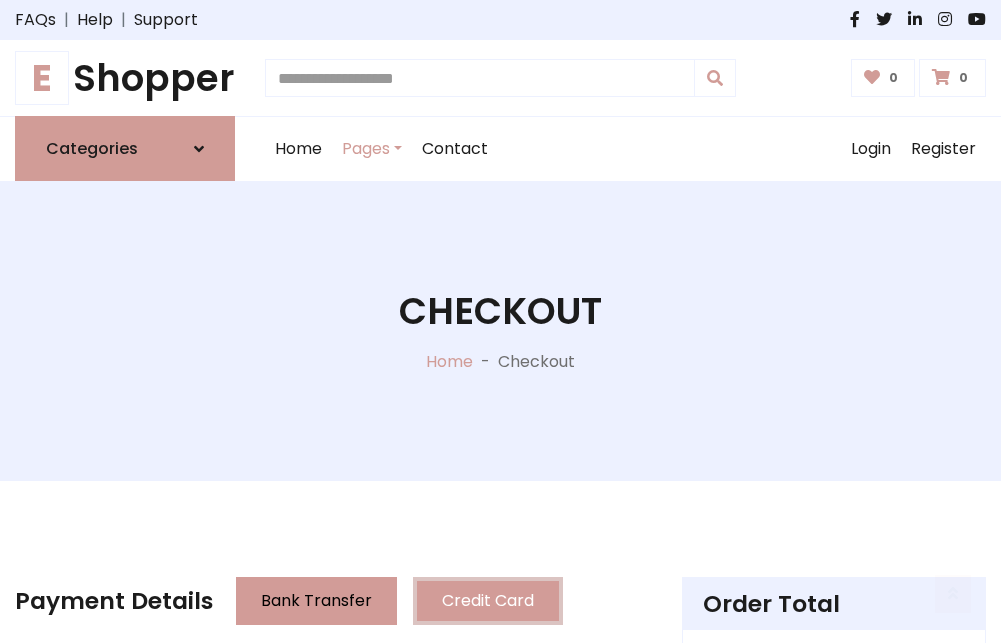 click on "E Shopper" at bounding box center (125, 78) 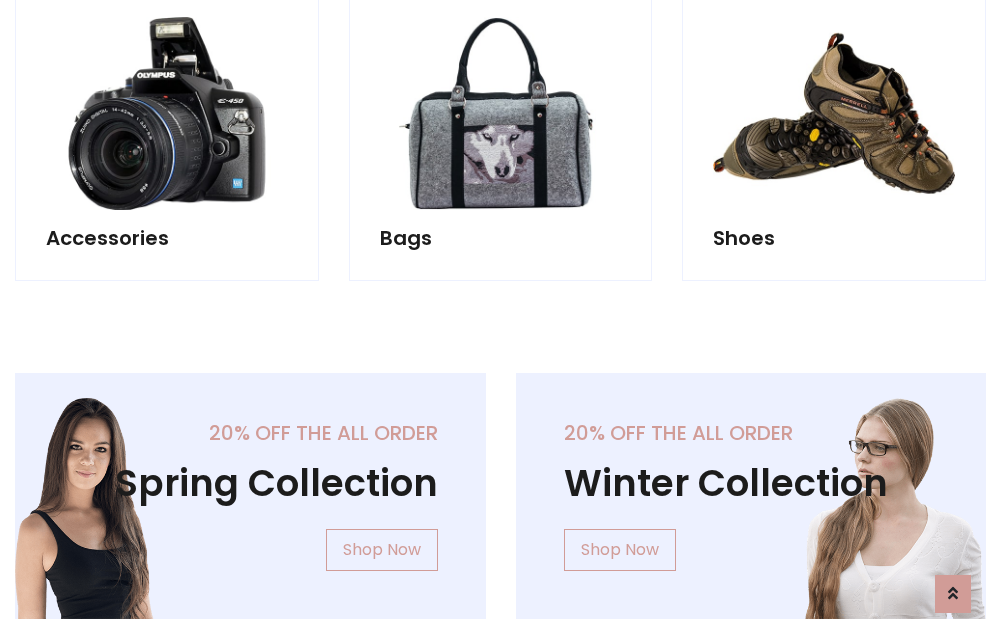 scroll, scrollTop: 770, scrollLeft: 0, axis: vertical 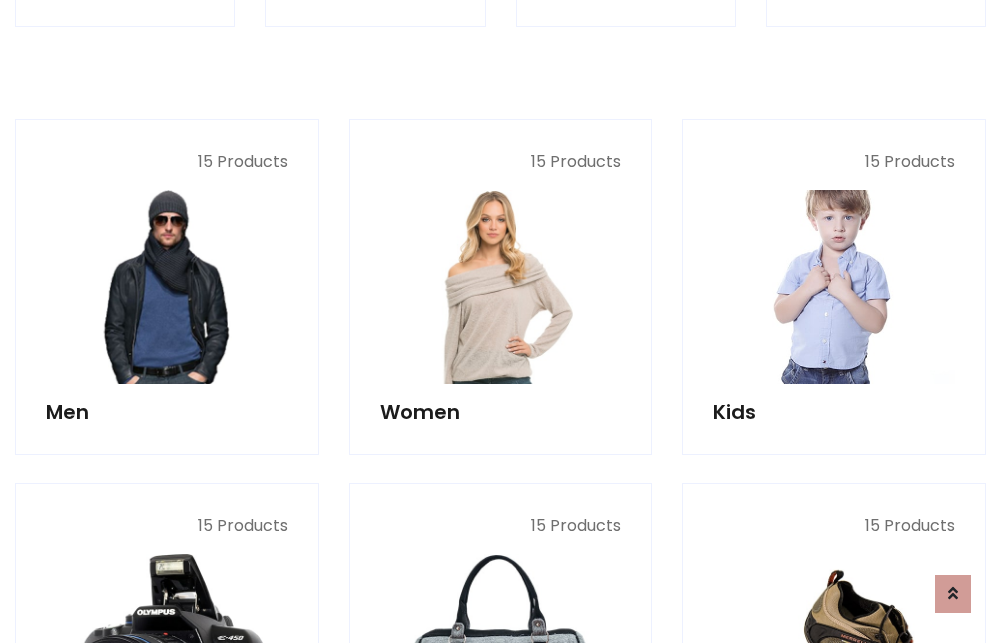 click at bounding box center [834, 287] 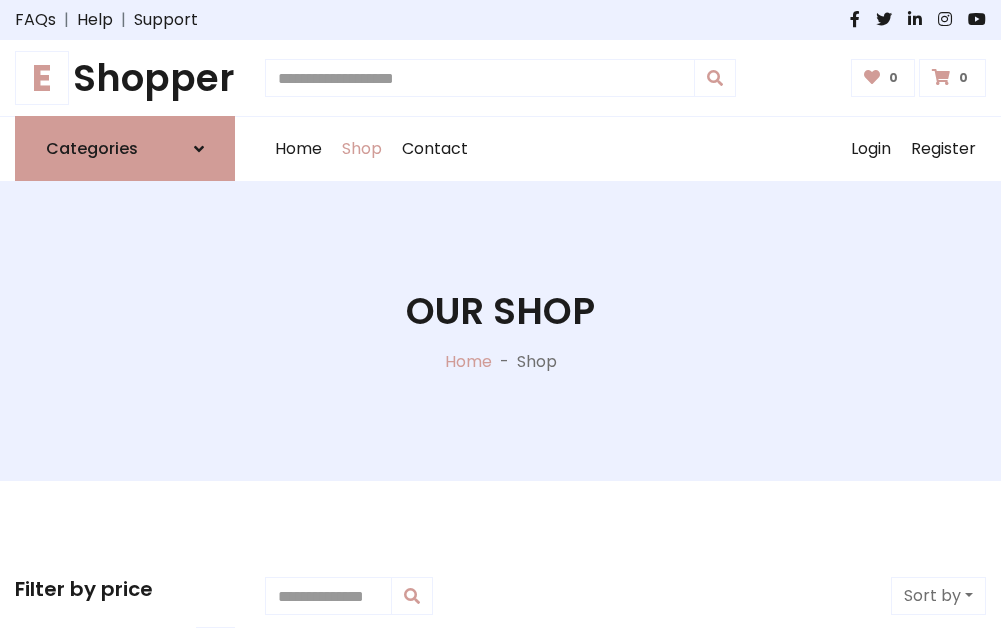 scroll, scrollTop: 549, scrollLeft: 0, axis: vertical 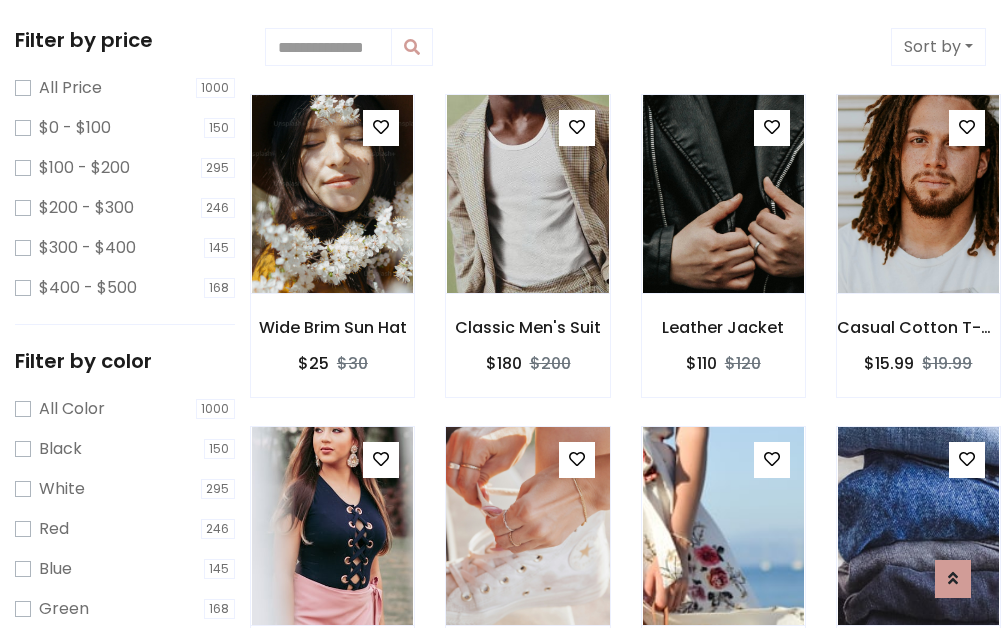click at bounding box center (381, 127) 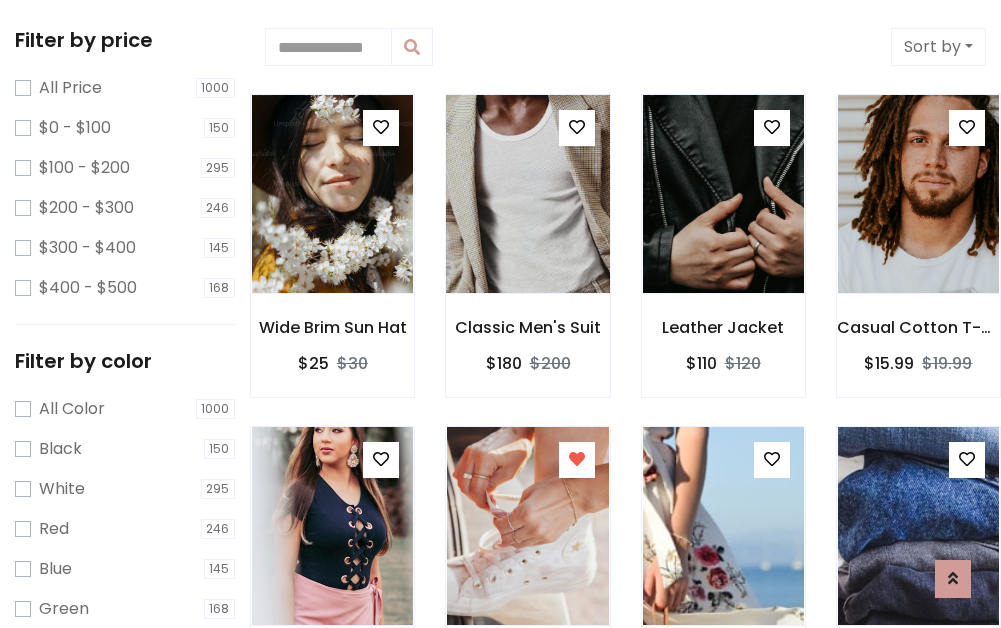 click at bounding box center (527, 194) 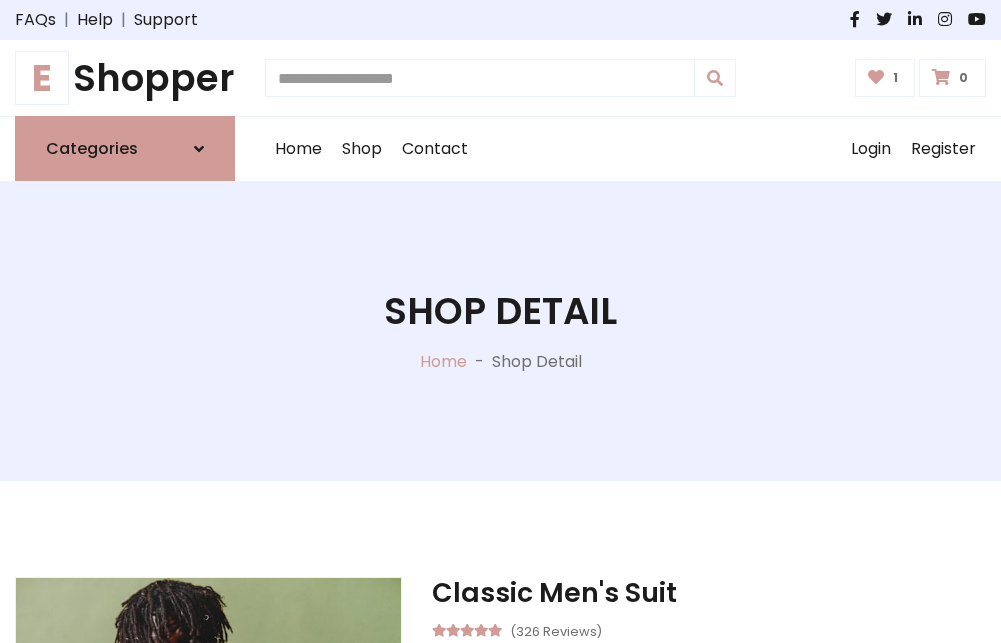 scroll, scrollTop: 262, scrollLeft: 0, axis: vertical 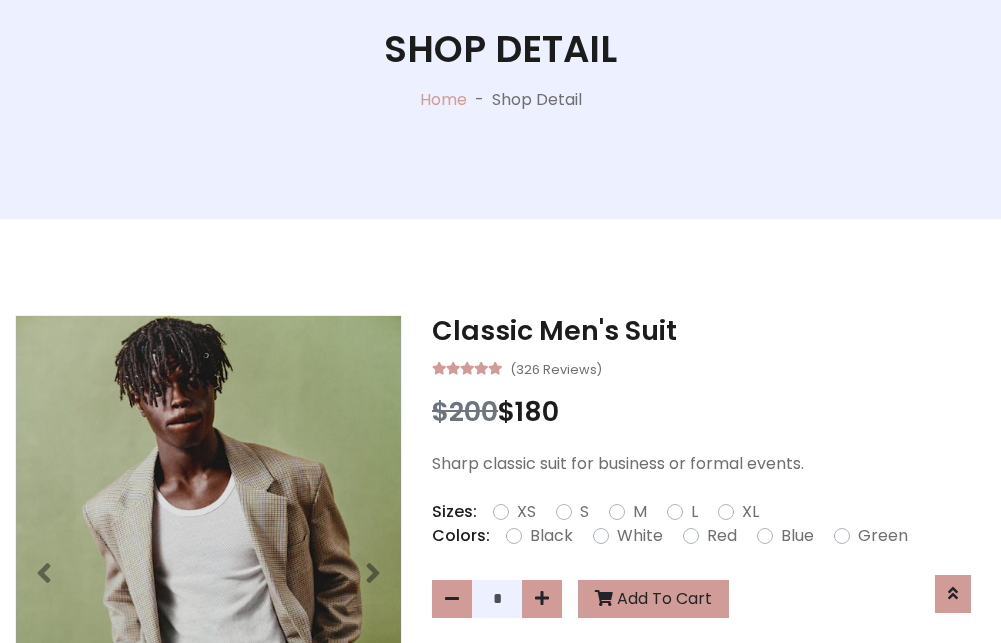 click on "XL" at bounding box center (750, 512) 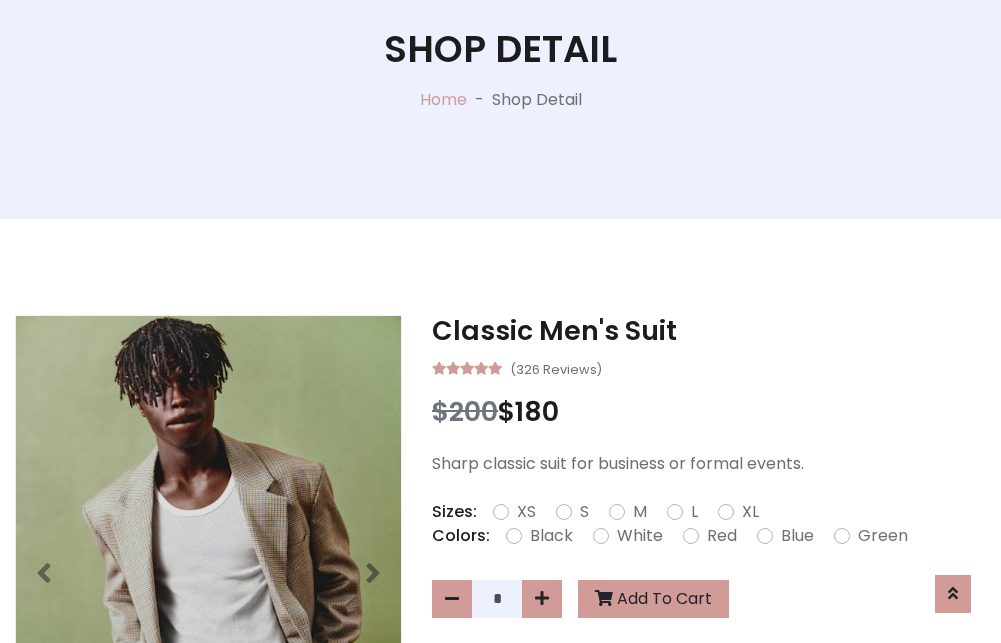 click on "Black" at bounding box center (551, 536) 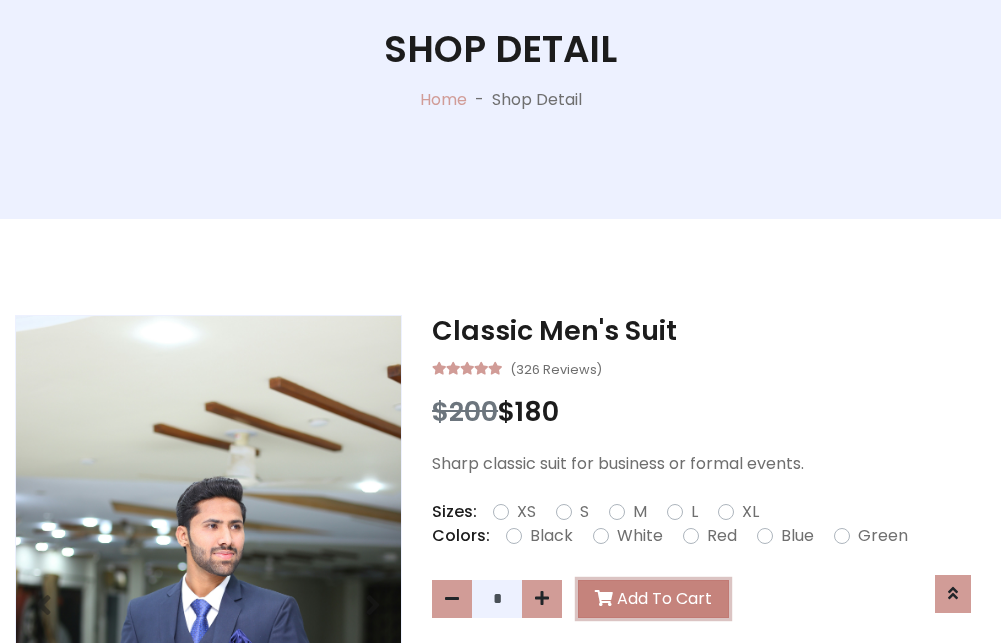 click on "Add To Cart" at bounding box center (653, 599) 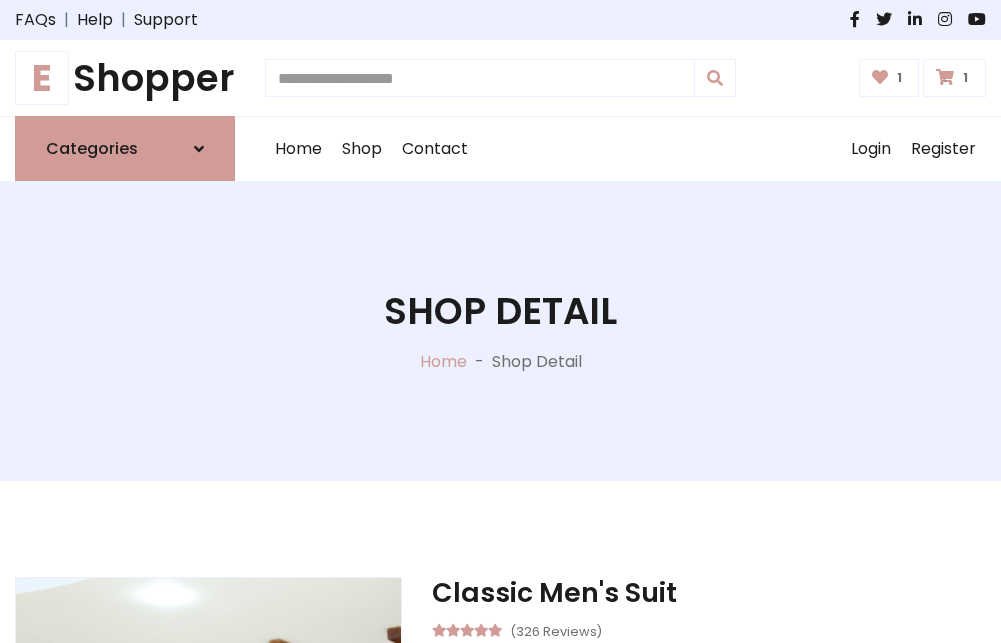 click at bounding box center [945, 77] 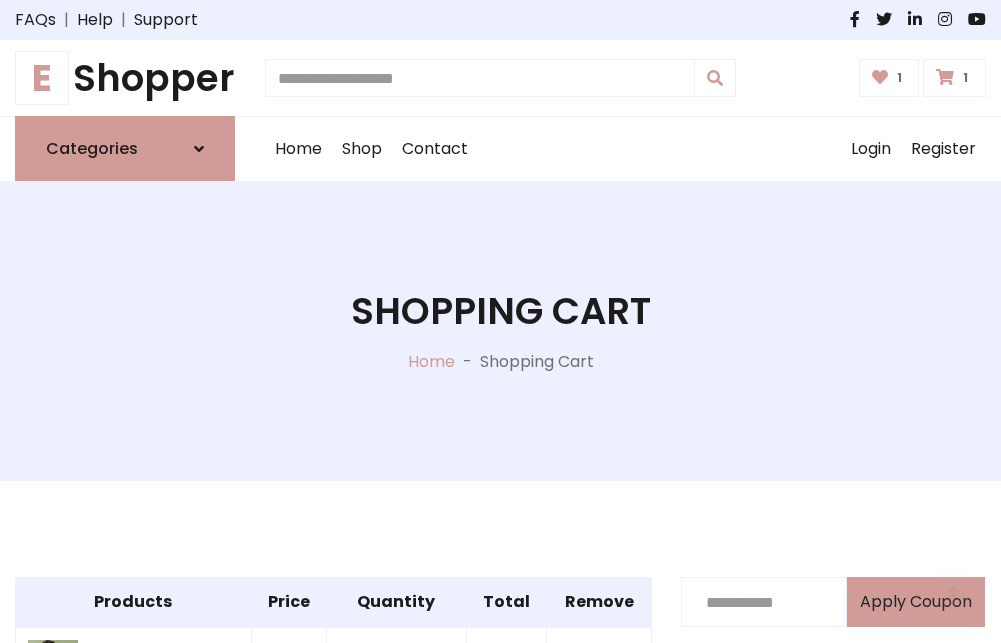 scroll, scrollTop: 570, scrollLeft: 0, axis: vertical 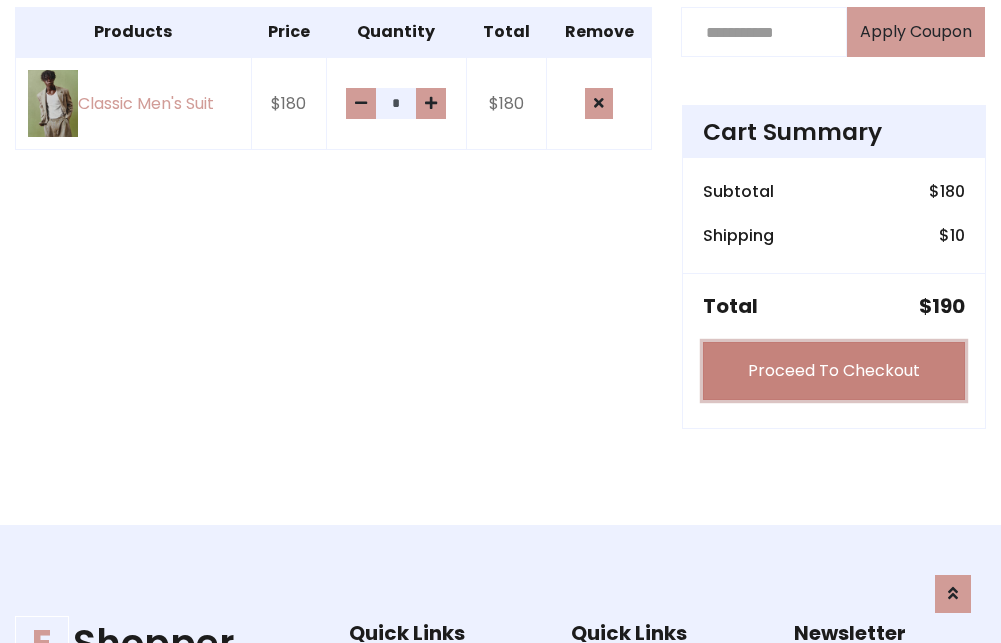 click on "Proceed To Checkout" at bounding box center (834, 371) 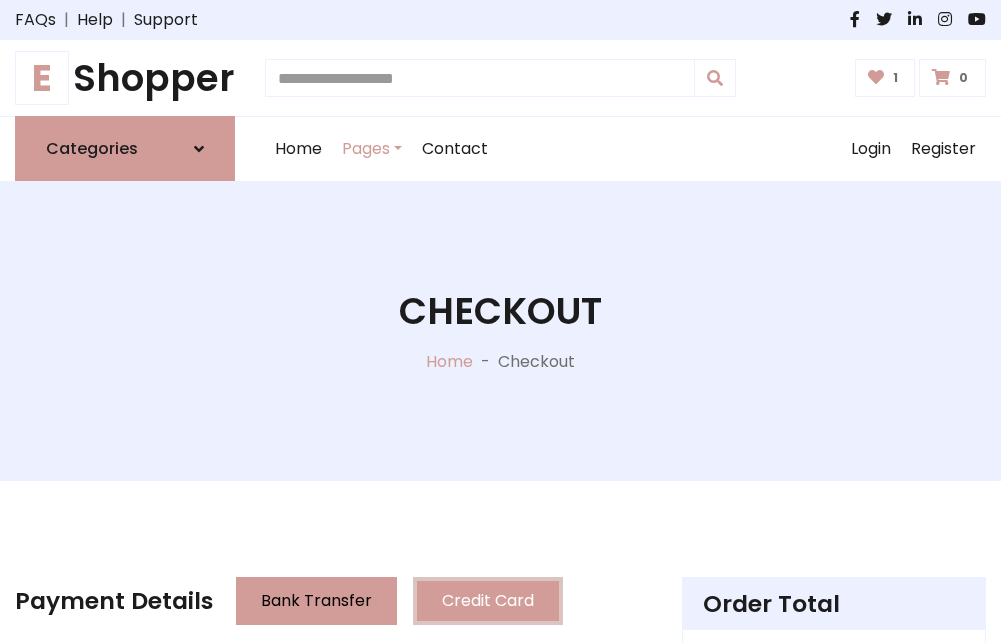 scroll, scrollTop: 201, scrollLeft: 0, axis: vertical 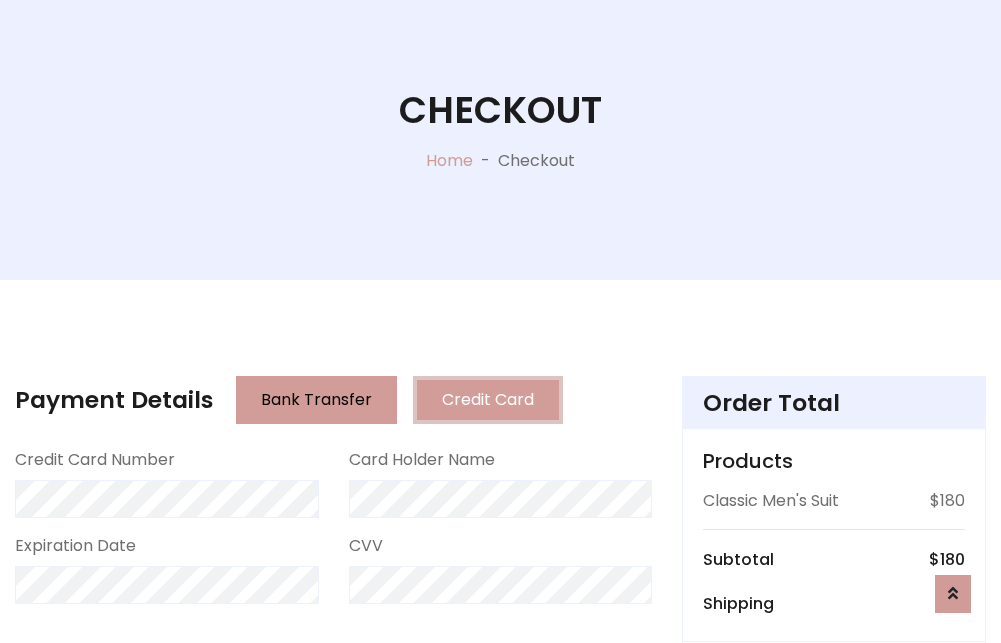 click on "Go to shipping" at bounding box center [834, 817] 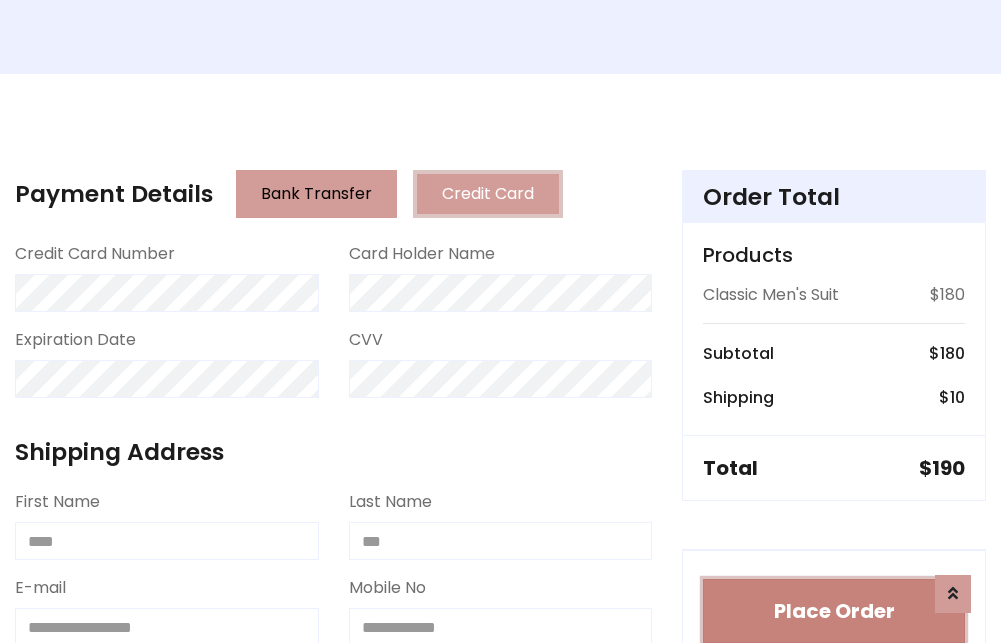 type 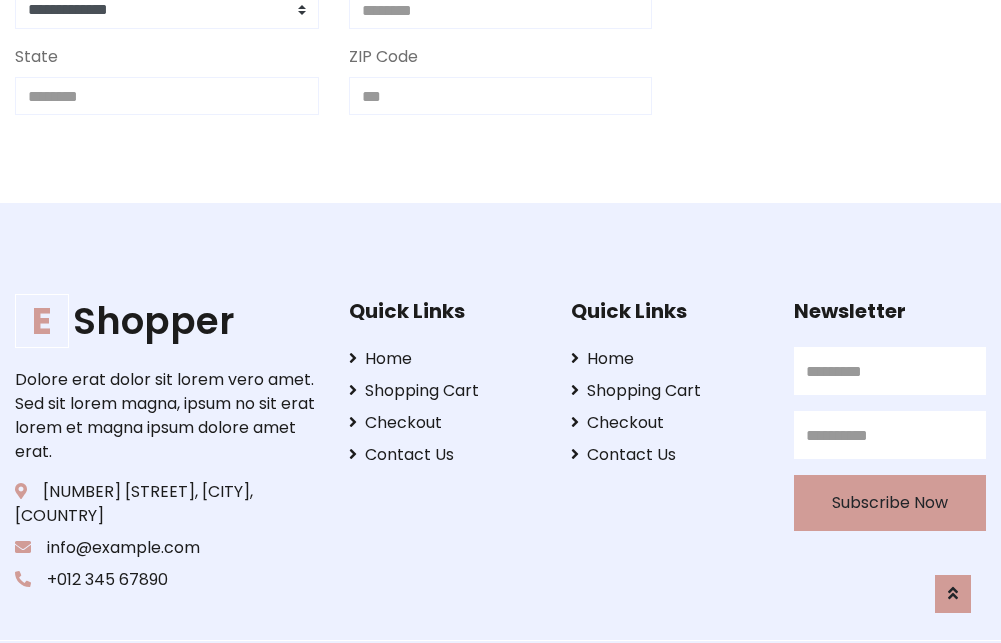 scroll, scrollTop: 713, scrollLeft: 0, axis: vertical 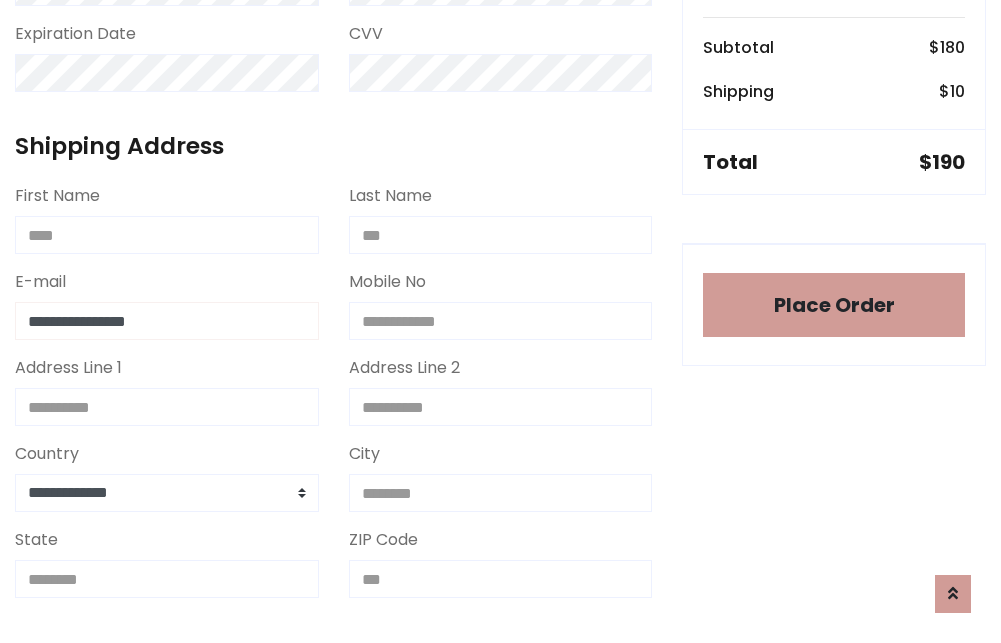 type on "**********" 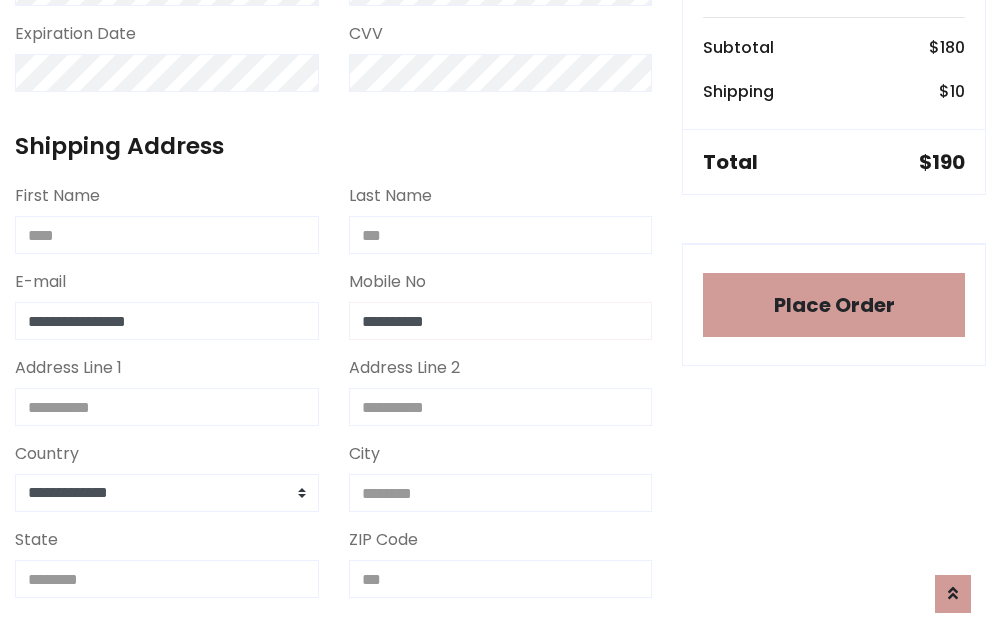 scroll, scrollTop: 573, scrollLeft: 0, axis: vertical 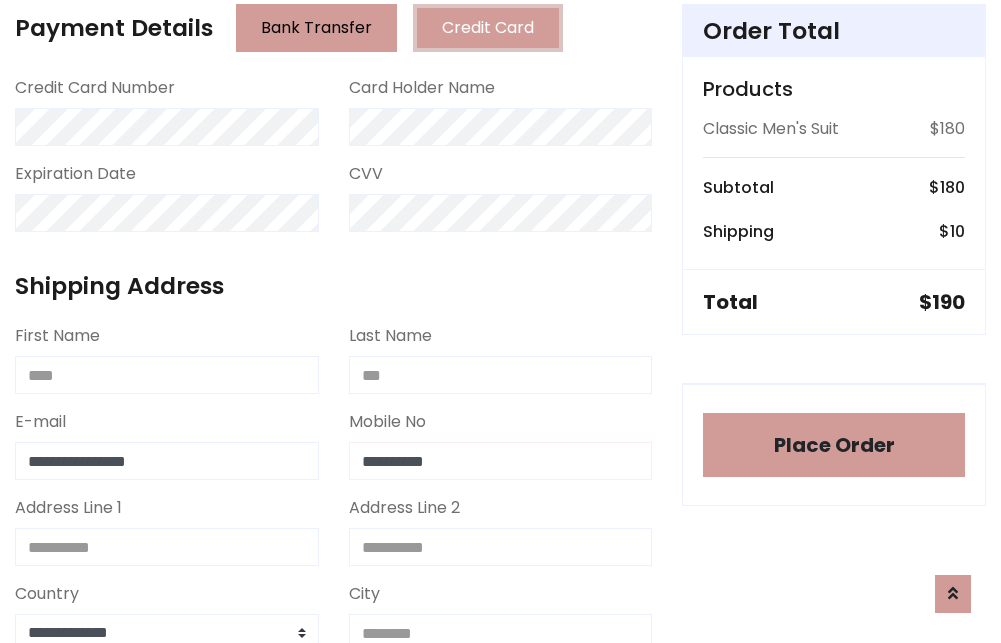 type on "**********" 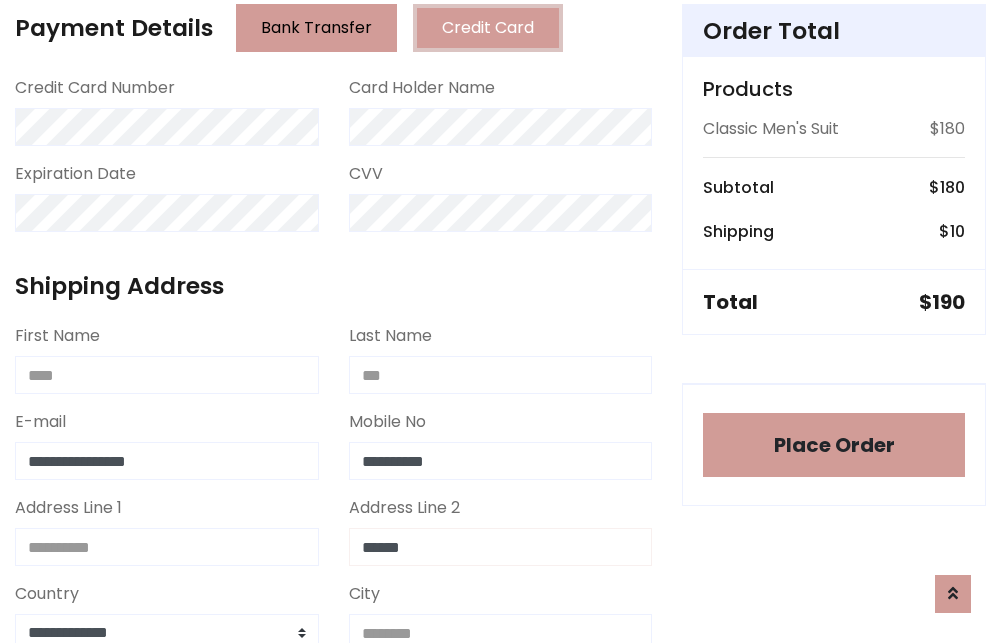 type on "******" 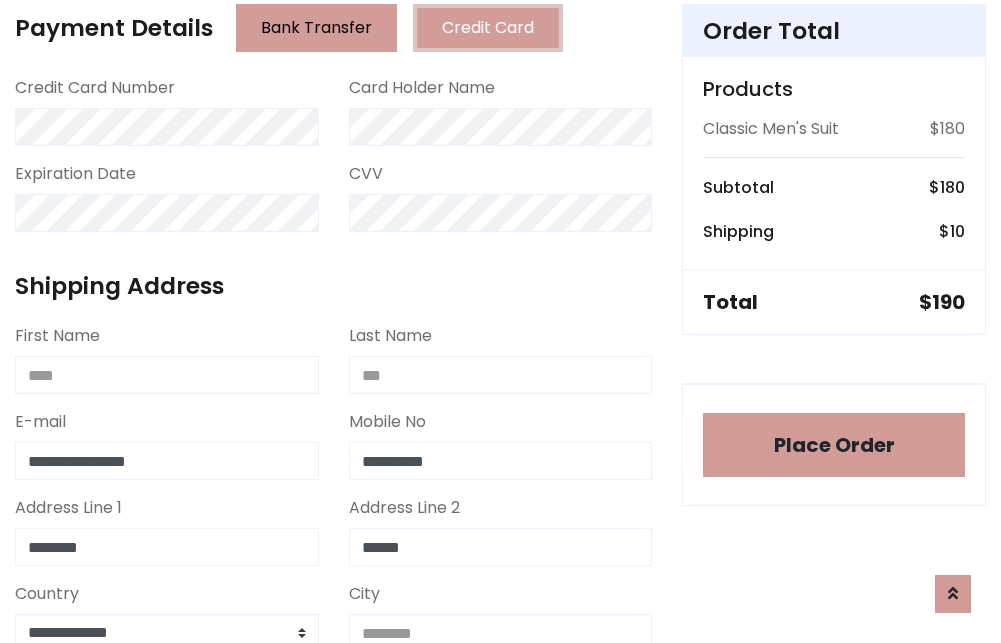 type on "********" 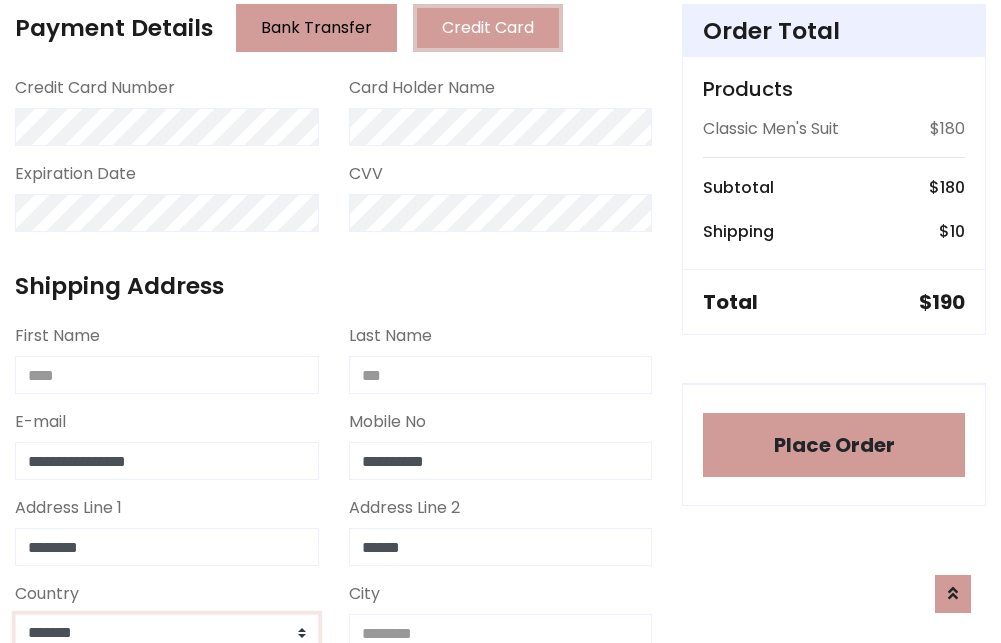 scroll, scrollTop: 583, scrollLeft: 0, axis: vertical 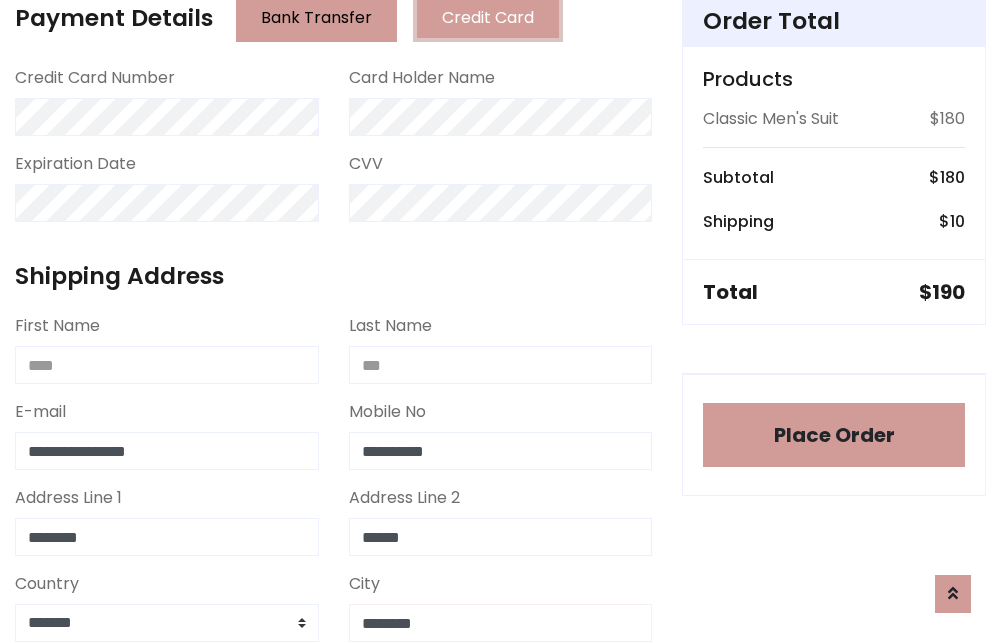 type on "********" 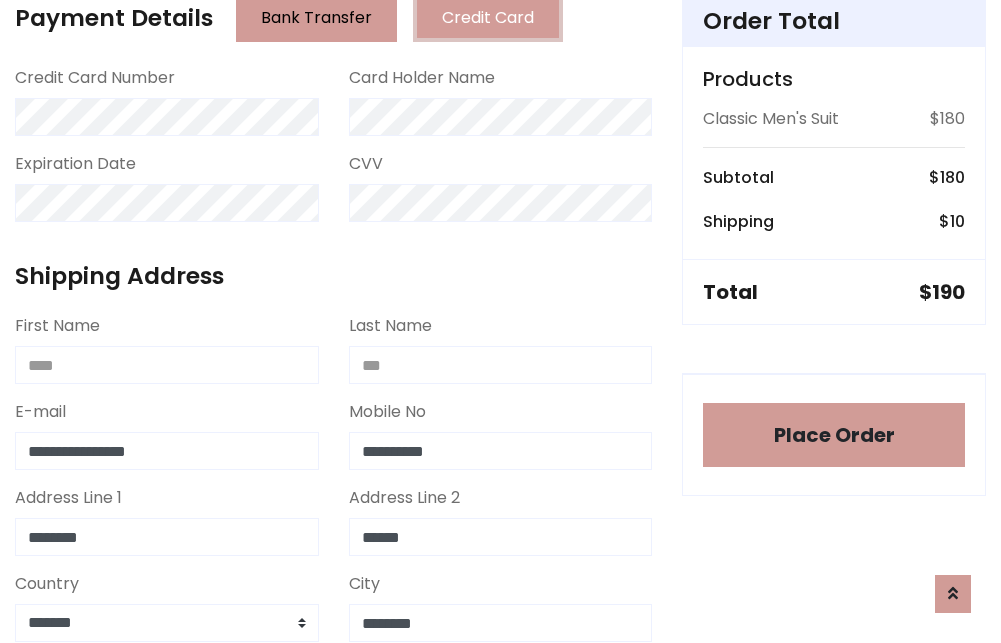 scroll, scrollTop: 971, scrollLeft: 0, axis: vertical 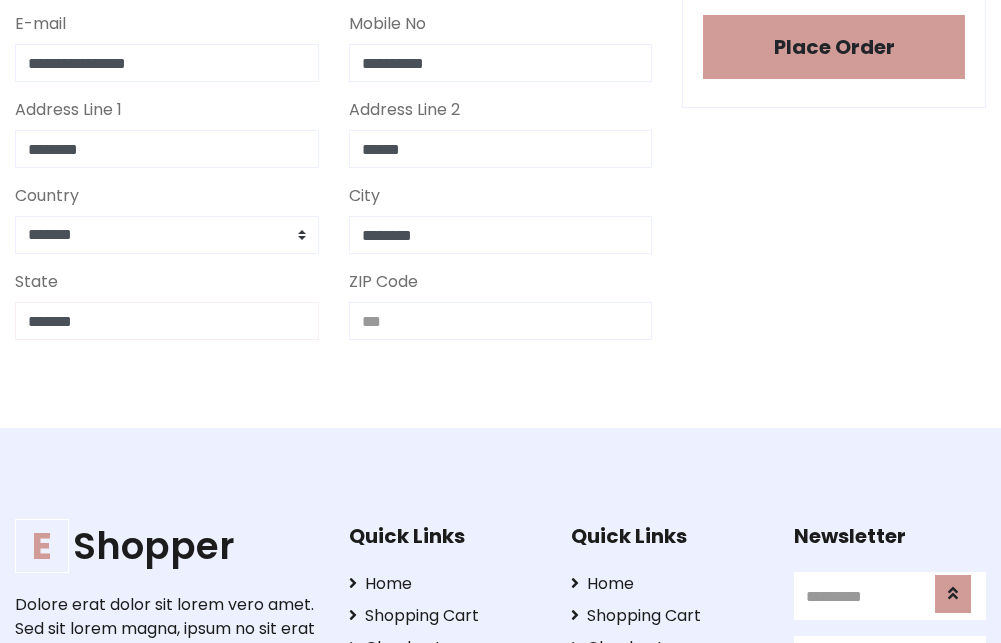 type on "*******" 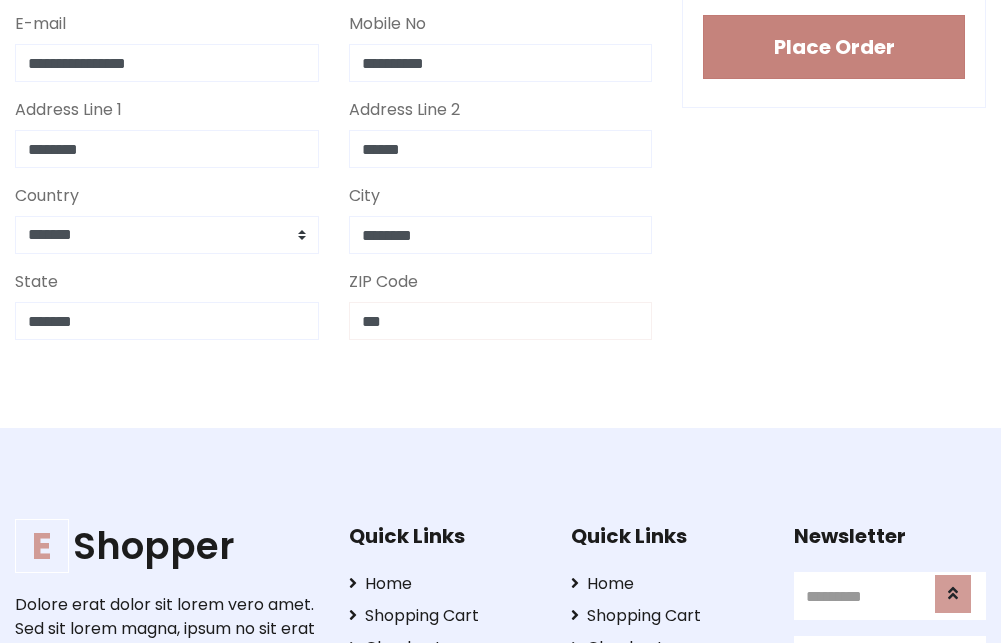 type on "***" 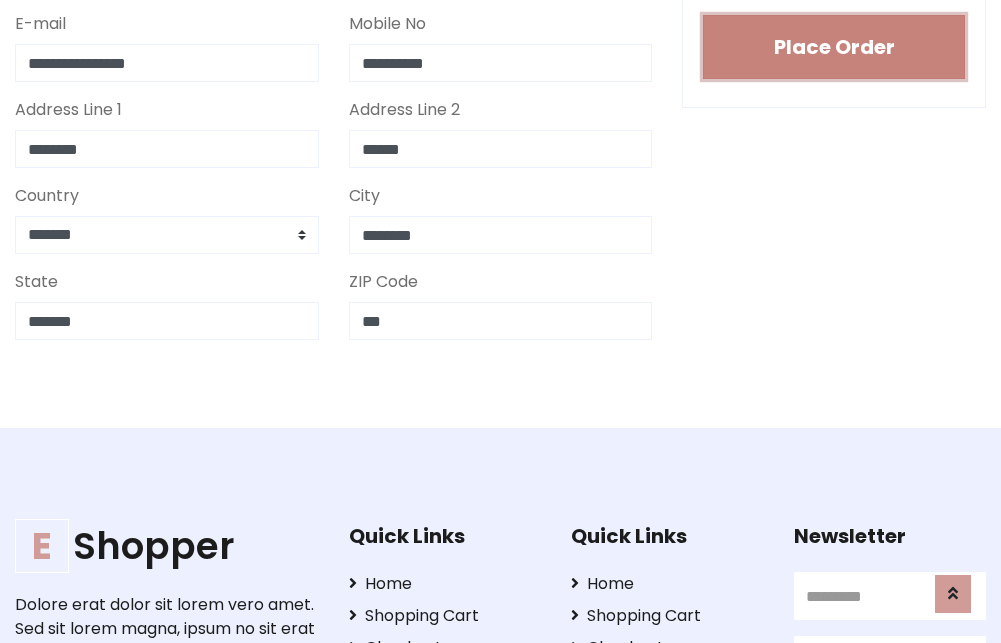 click on "Place Order" at bounding box center (834, 47) 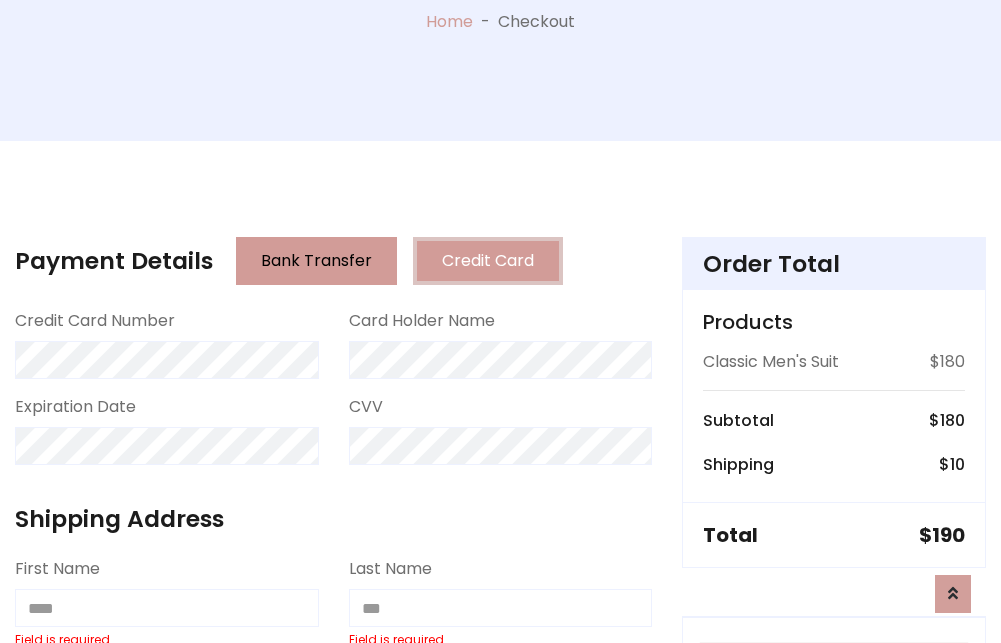 scroll, scrollTop: 0, scrollLeft: 0, axis: both 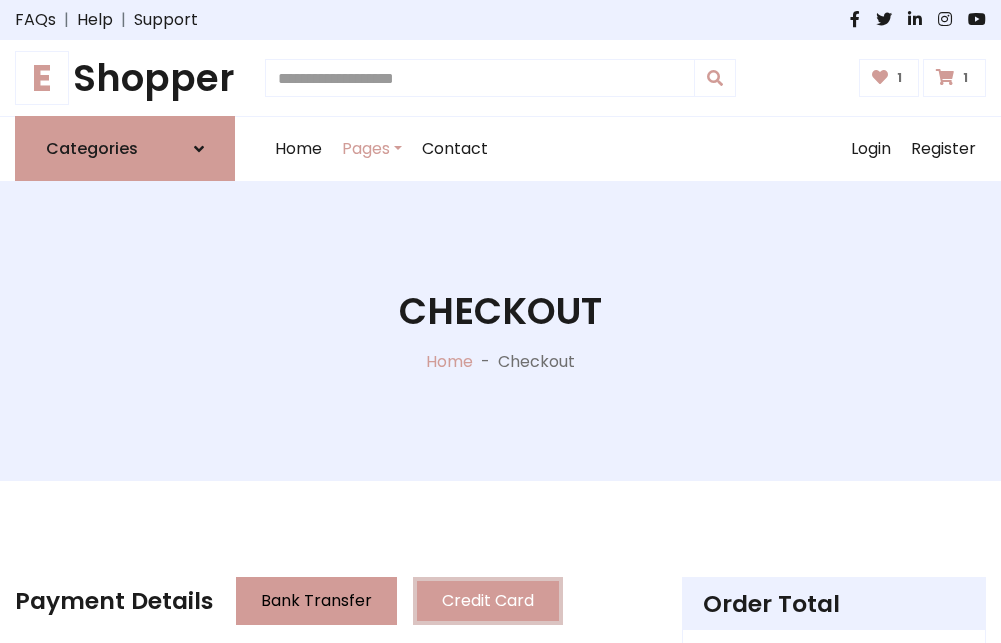 click on "E" at bounding box center (42, 78) 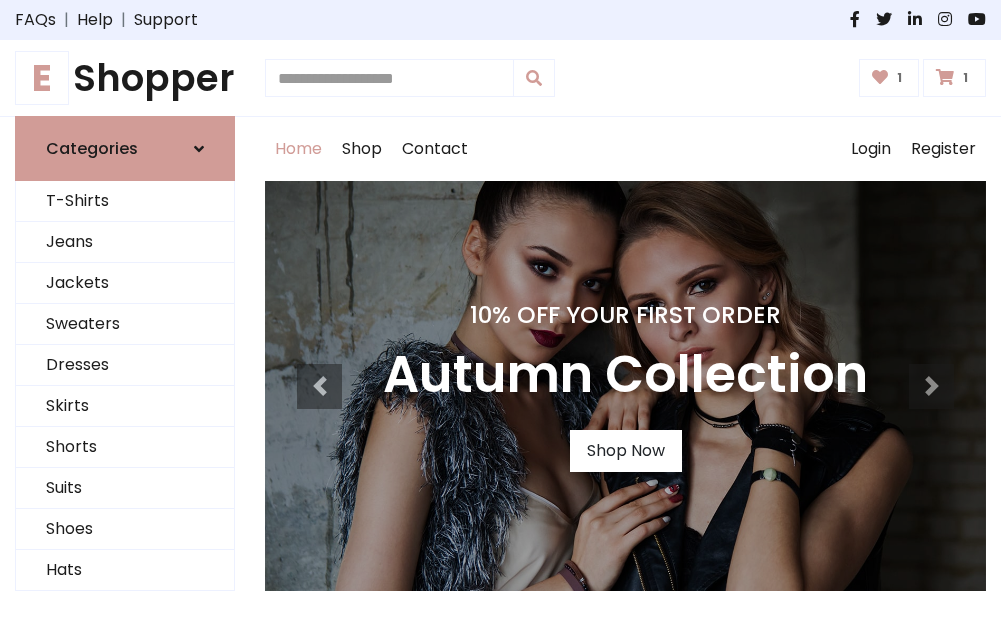 scroll, scrollTop: 0, scrollLeft: 0, axis: both 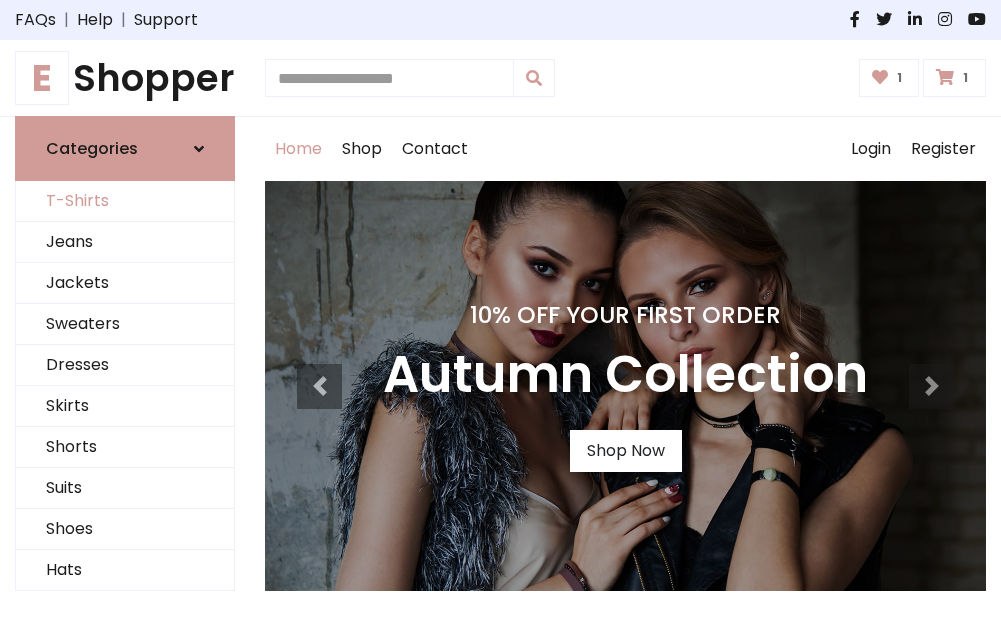 click on "T-Shirts" at bounding box center [125, 201] 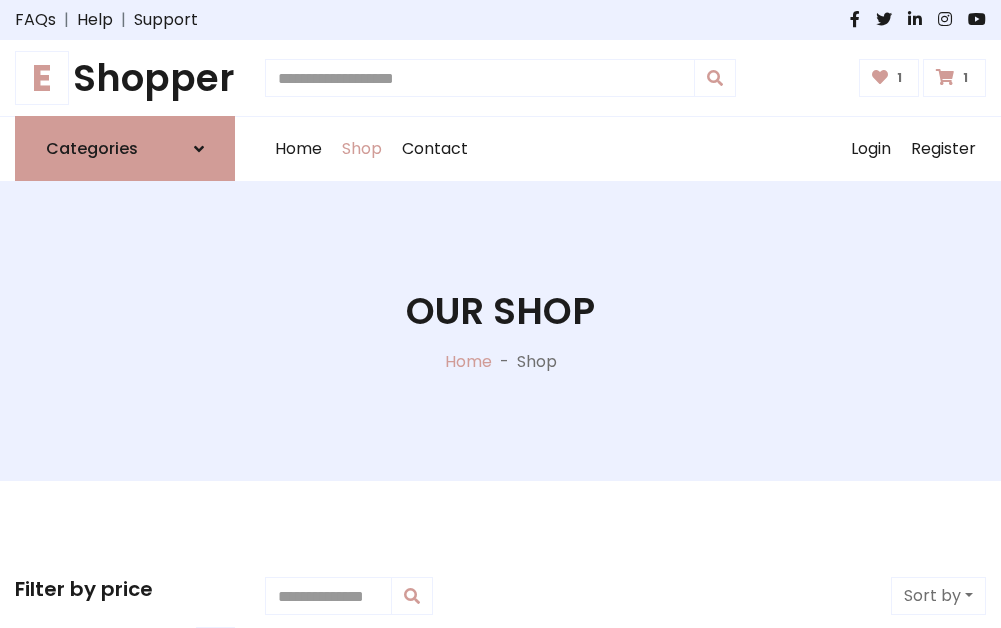 scroll, scrollTop: 0, scrollLeft: 0, axis: both 